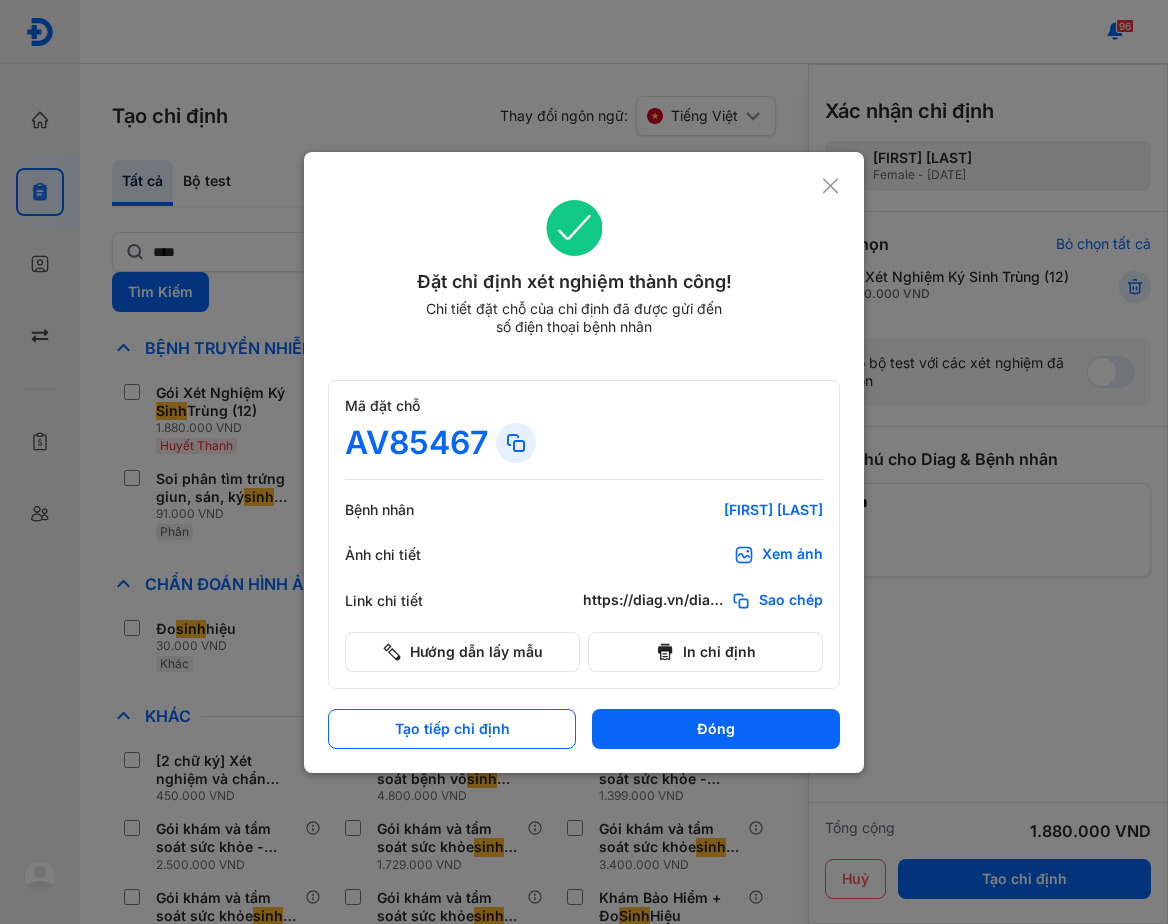 scroll, scrollTop: 0, scrollLeft: 0, axis: both 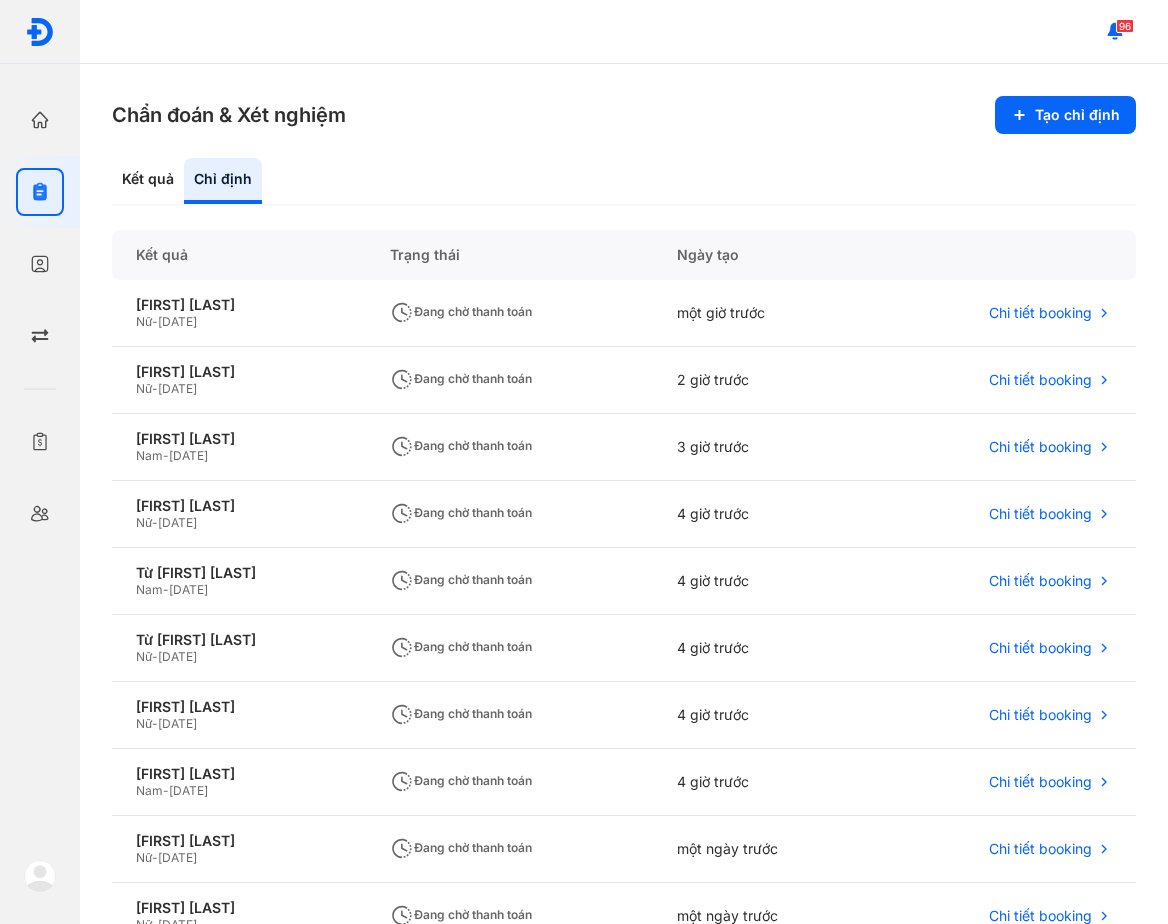 click on "Chẩn đoán &amp; Xét nghiệm Tên chỉ định Kết quả Chỉ định Kết quả Trạng thái Ngày tạo [FIRST] [LAST] Nữ - [DATE] Đang chờ thanh toán một giờ trước Chi tiết booking [FIRST] [LAST] Nữ - [DATE] Đang chờ thanh toán 2 giờ trước Chi tiết booking [FIRST] [LAST] Nam - [DATE] Đang chờ thanh toán 3 giờ trước Chi tiết booking [FIRST] [LAST] Nữ - [DATE] Đang chờ thanh toán 4 giờ trước Chi tiết booking Từ [FIRST] [LAST] Nam - [DATE] Đang chờ thanh toán 4 giờ trước Chi tiết booking Từ [FIRST] [LAST] Nữ - [DATE] Đang chờ thanh toán 4 giờ trước Chi tiết booking [FIRST] [LAST] Nữ - [DATE] Đang chờ thanh toán 4 giờ trước Chi tiết booking [FIRST] [LAST] Nam - [DATE] Đang chờ thanh toán 4 giờ trước Chi tiết booking [FIRST] [LAST] Nữ - [DATE] Đang chờ thanh toán Nữ - 1" at bounding box center (624, 494) 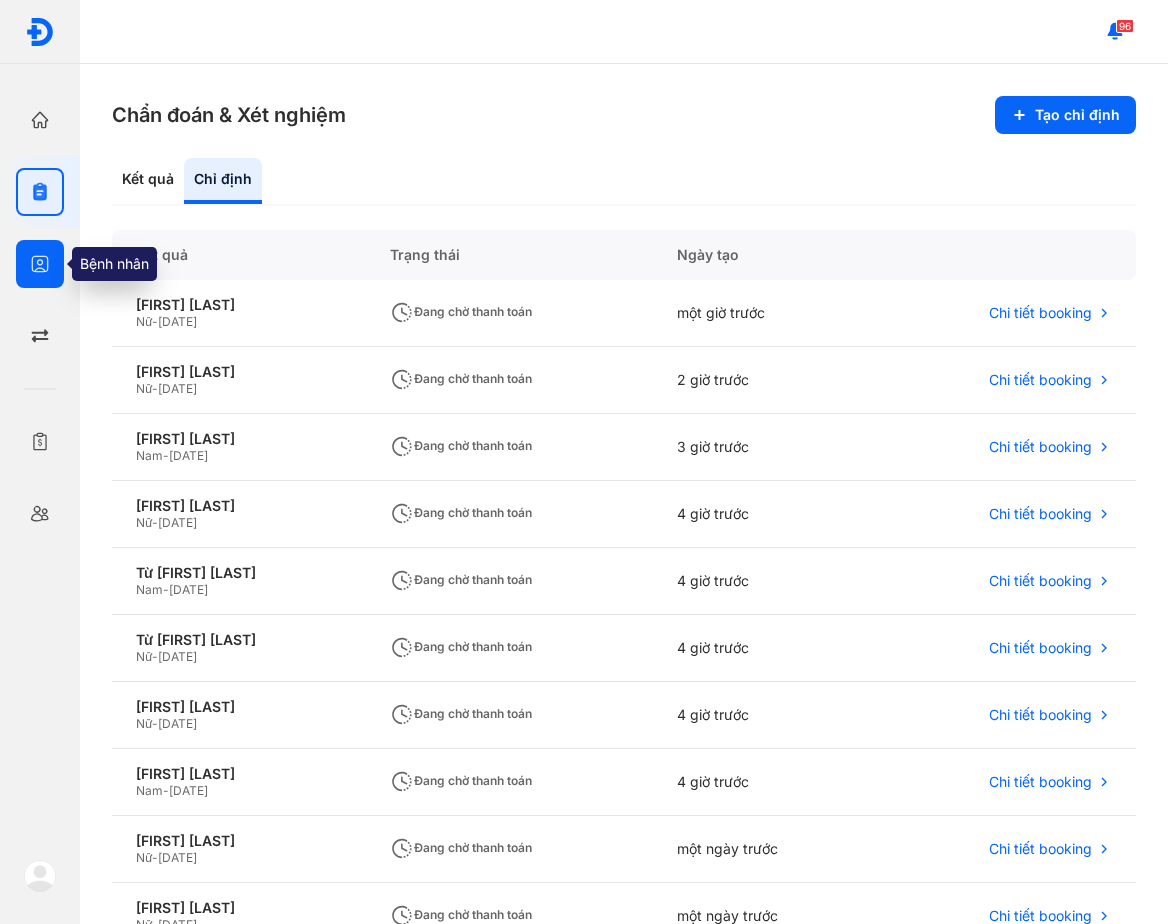 click at bounding box center [40, 264] 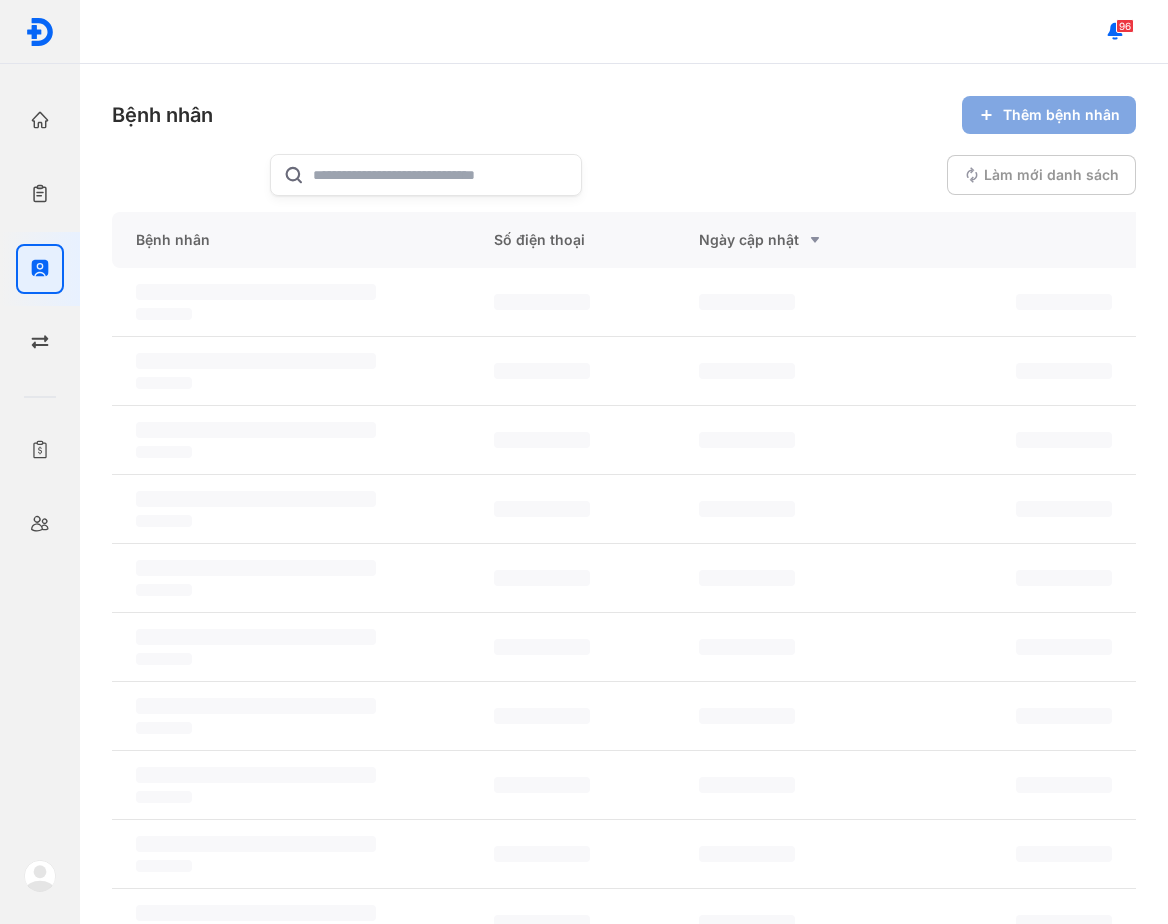 click on "Thêm bệnh nhân" 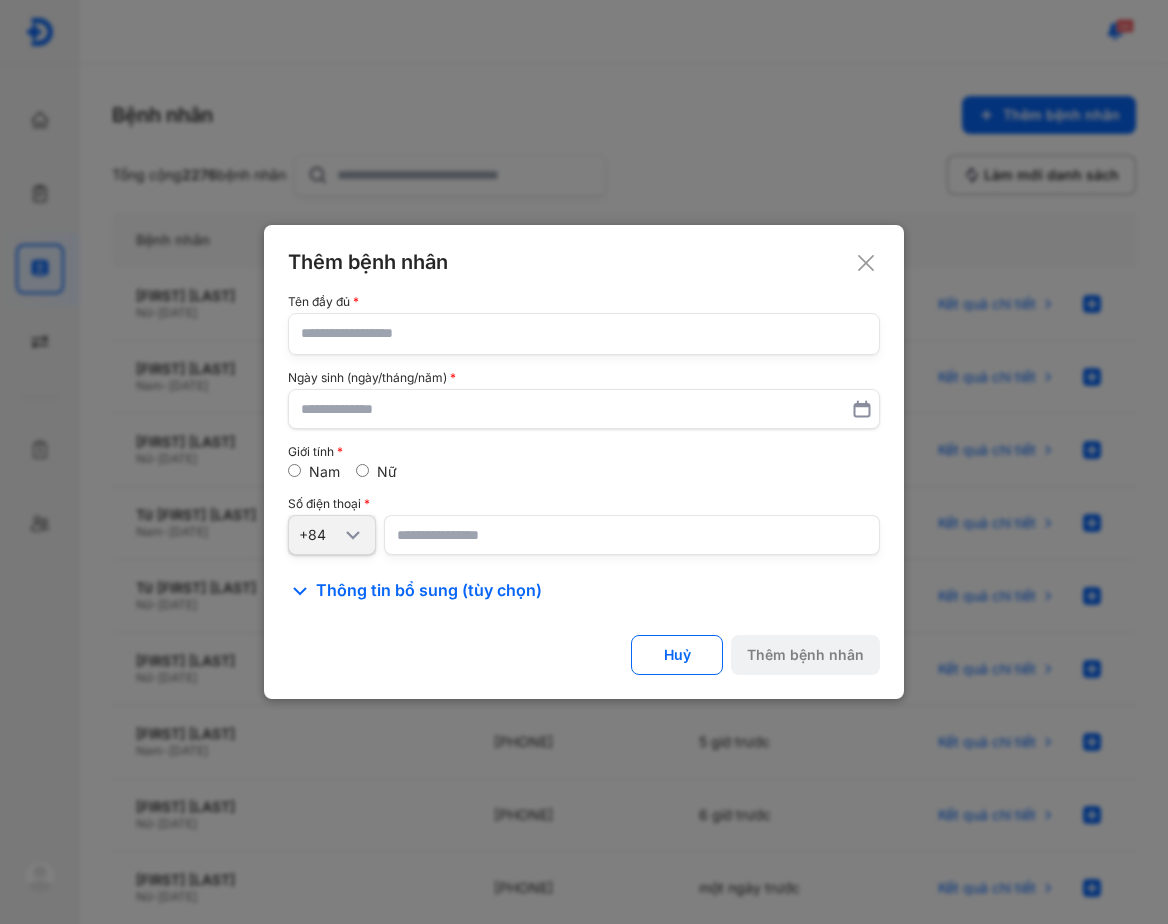 drag, startPoint x: 478, startPoint y: 331, endPoint x: 226, endPoint y: 22, distance: 398.72922 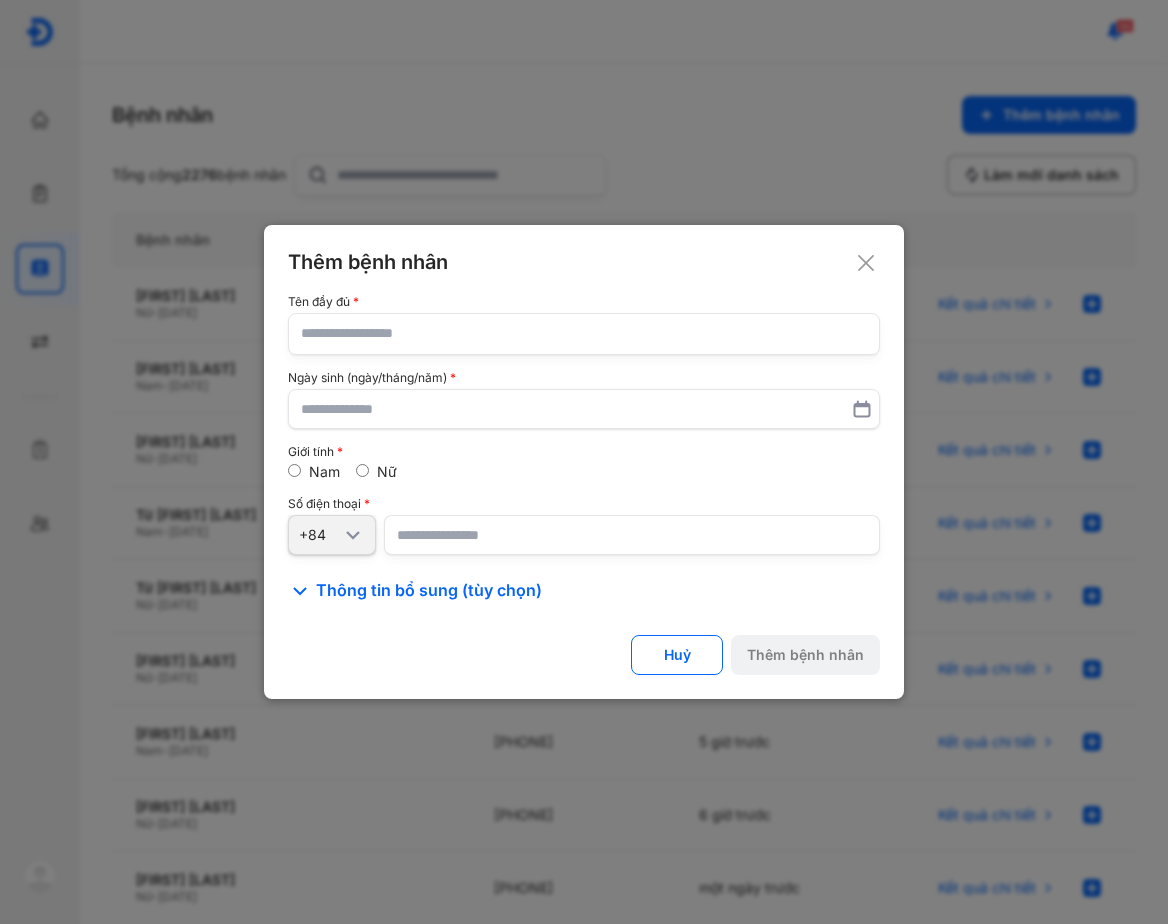 click 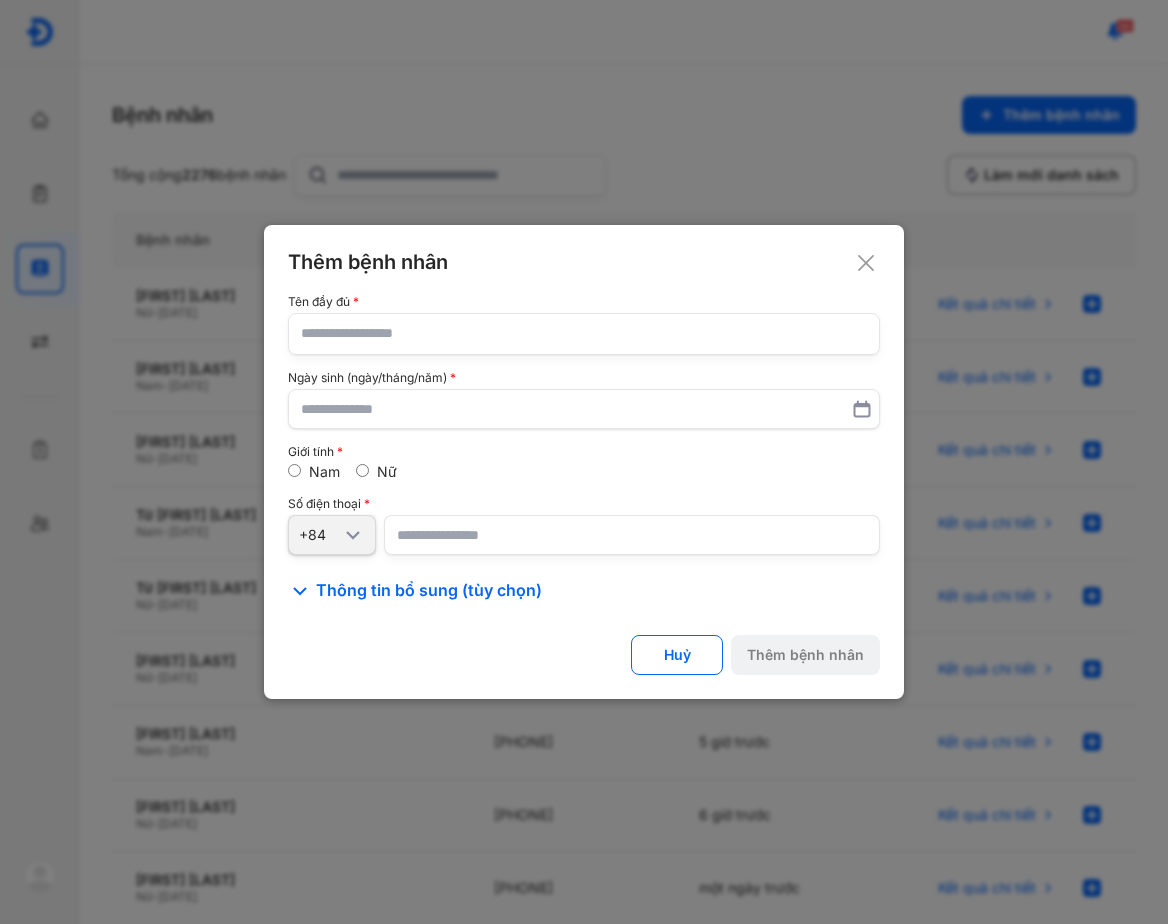 click on "Tên đầy đủ Ngày sinh (ngày/tháng/năm) Giới tính Nam Nữ Số điện thoại +84" 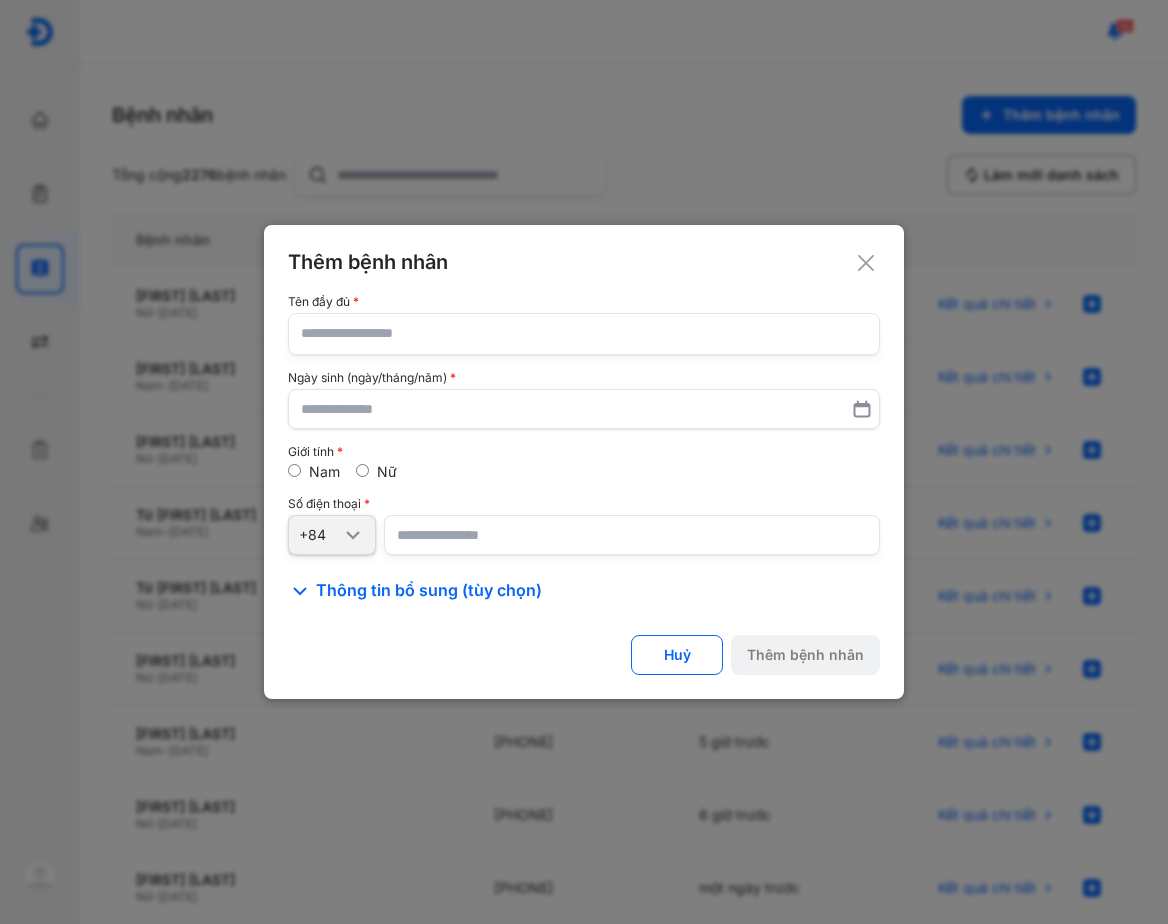 click 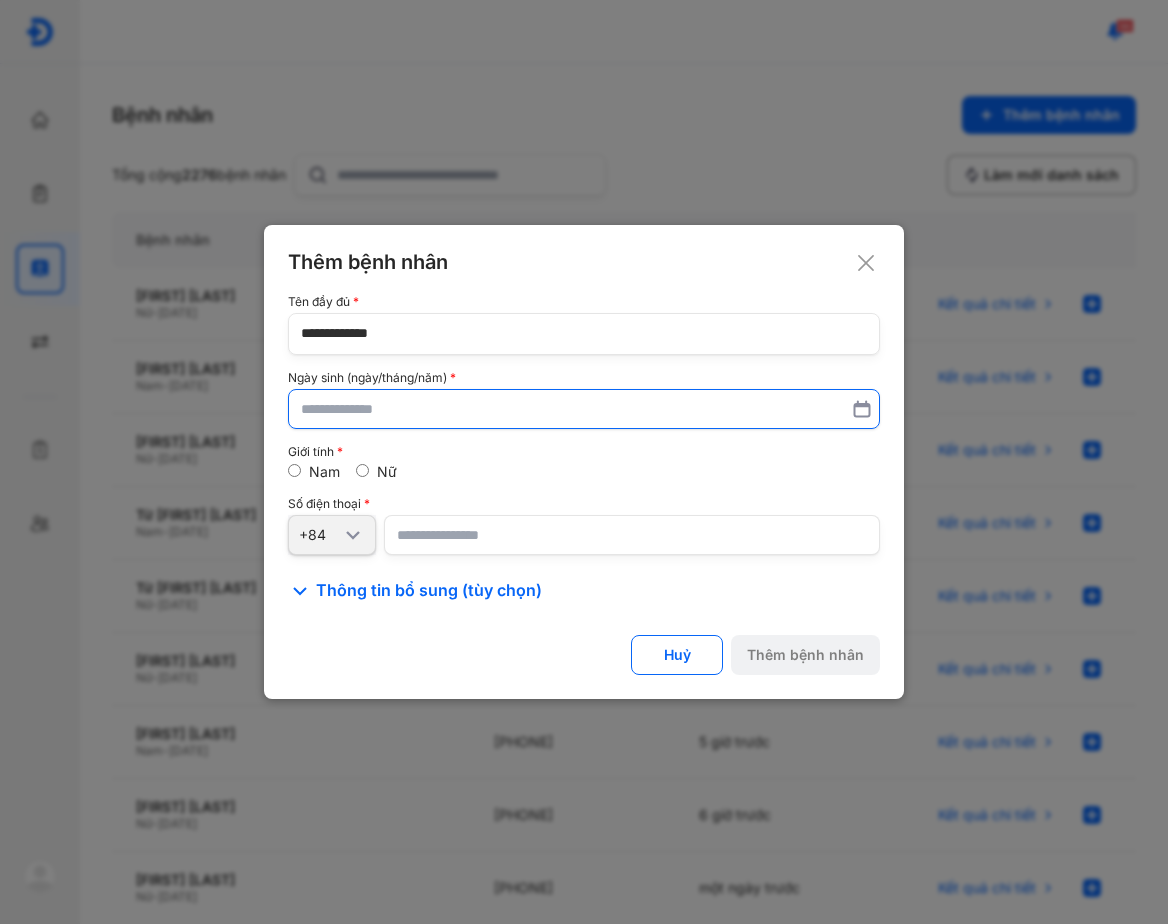 type on "**********" 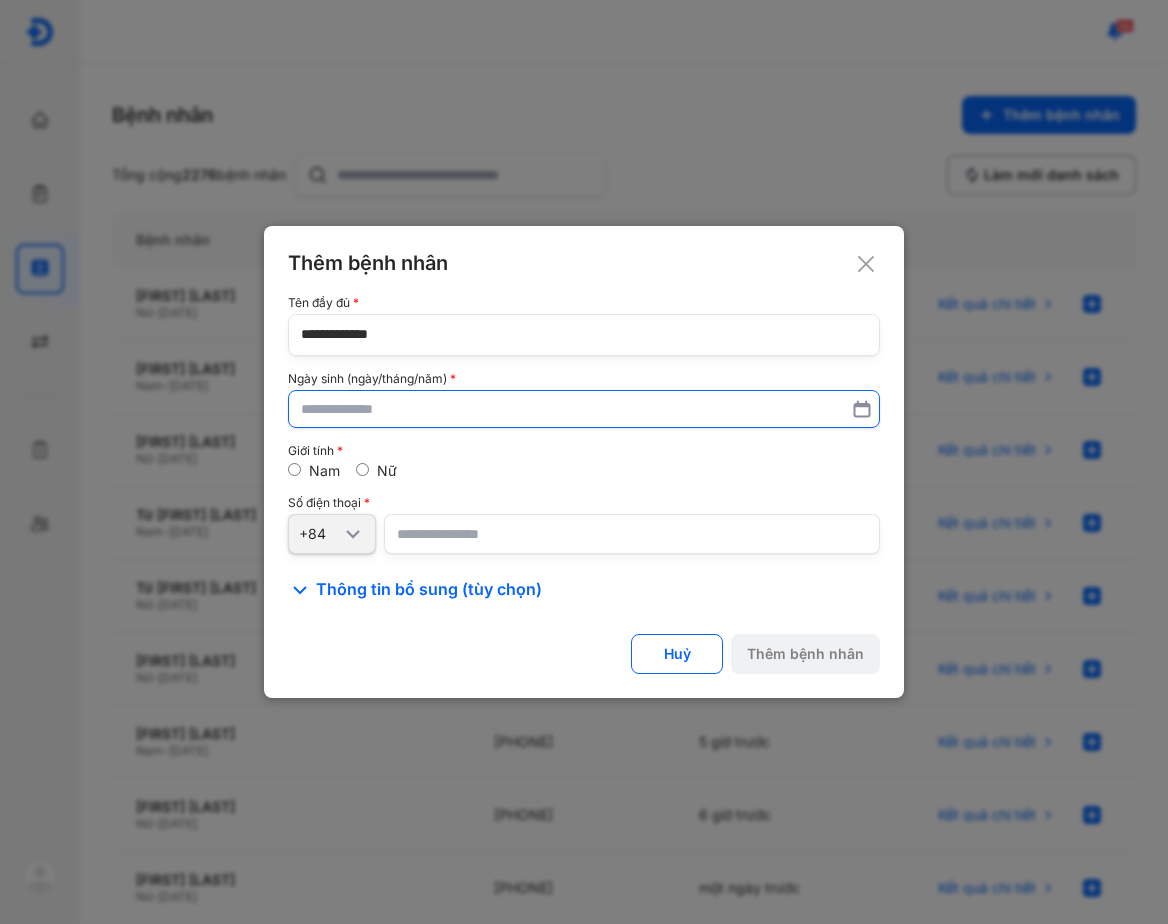 click at bounding box center [584, 409] 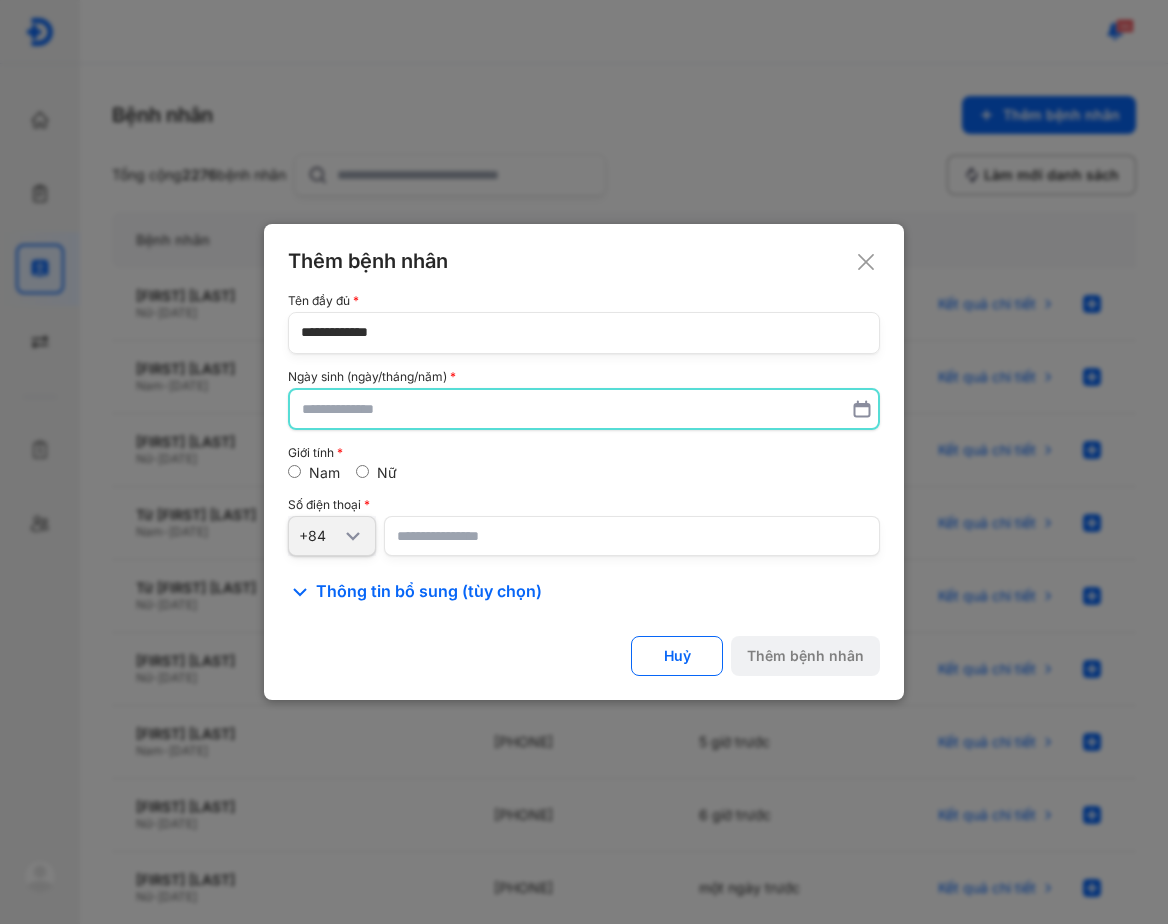 click on "**********" 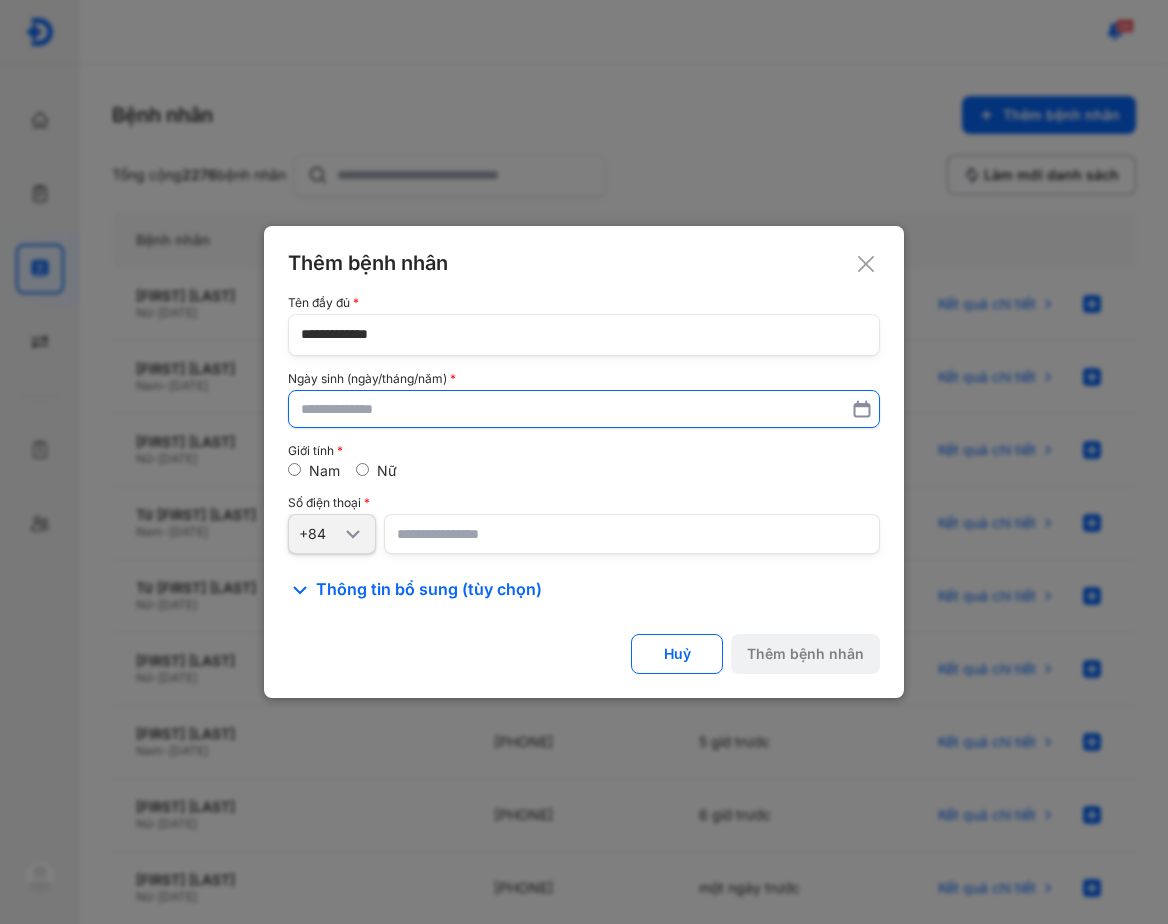 click at bounding box center (584, 409) 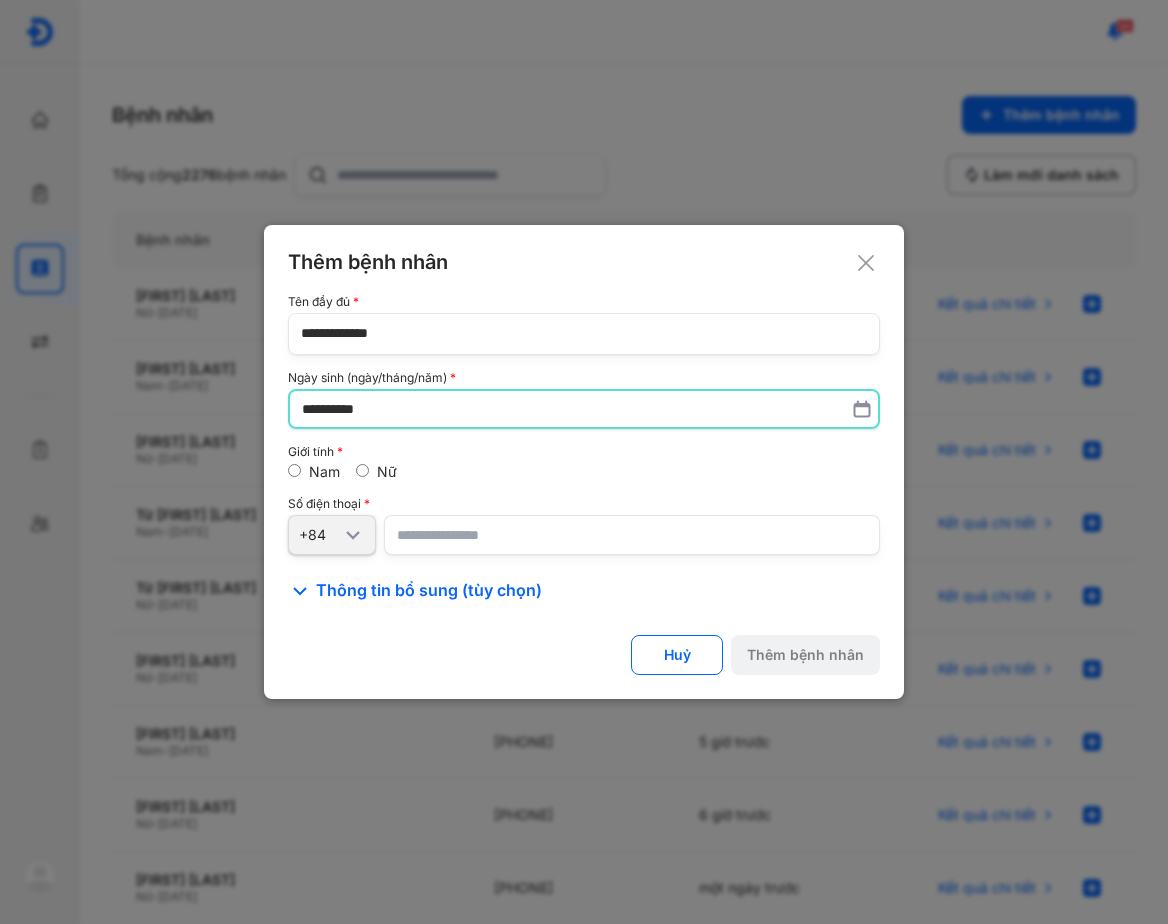 type on "**********" 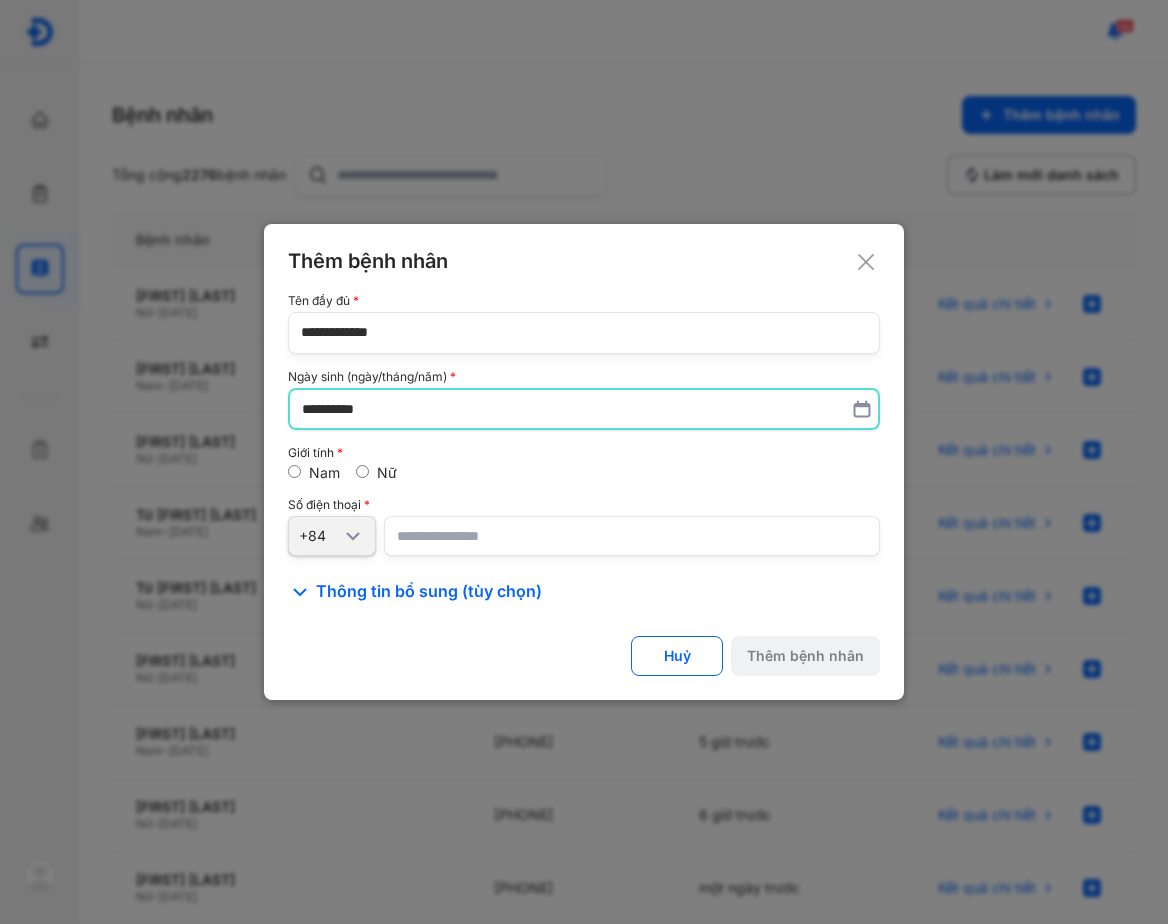 click at bounding box center (632, 536) 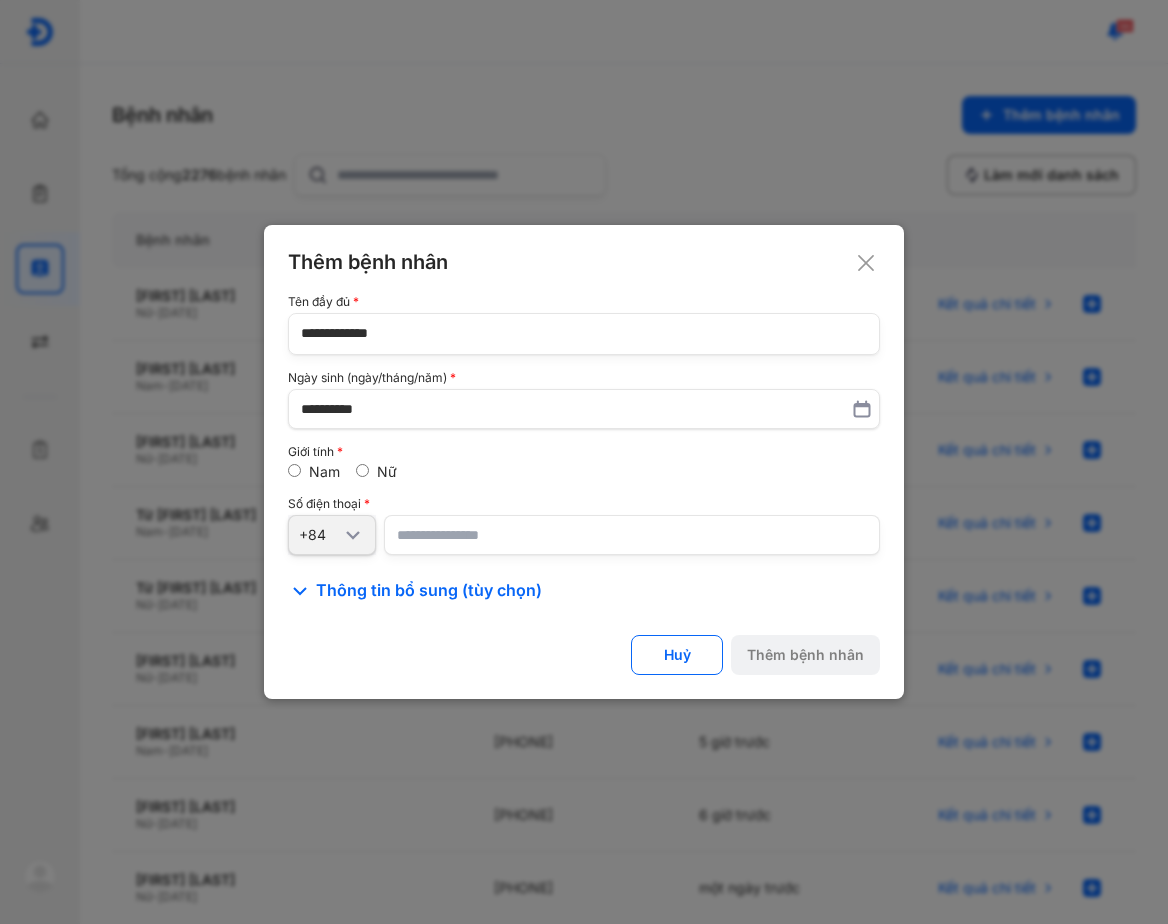 drag, startPoint x: 712, startPoint y: 490, endPoint x: 687, endPoint y: 520, distance: 39.051247 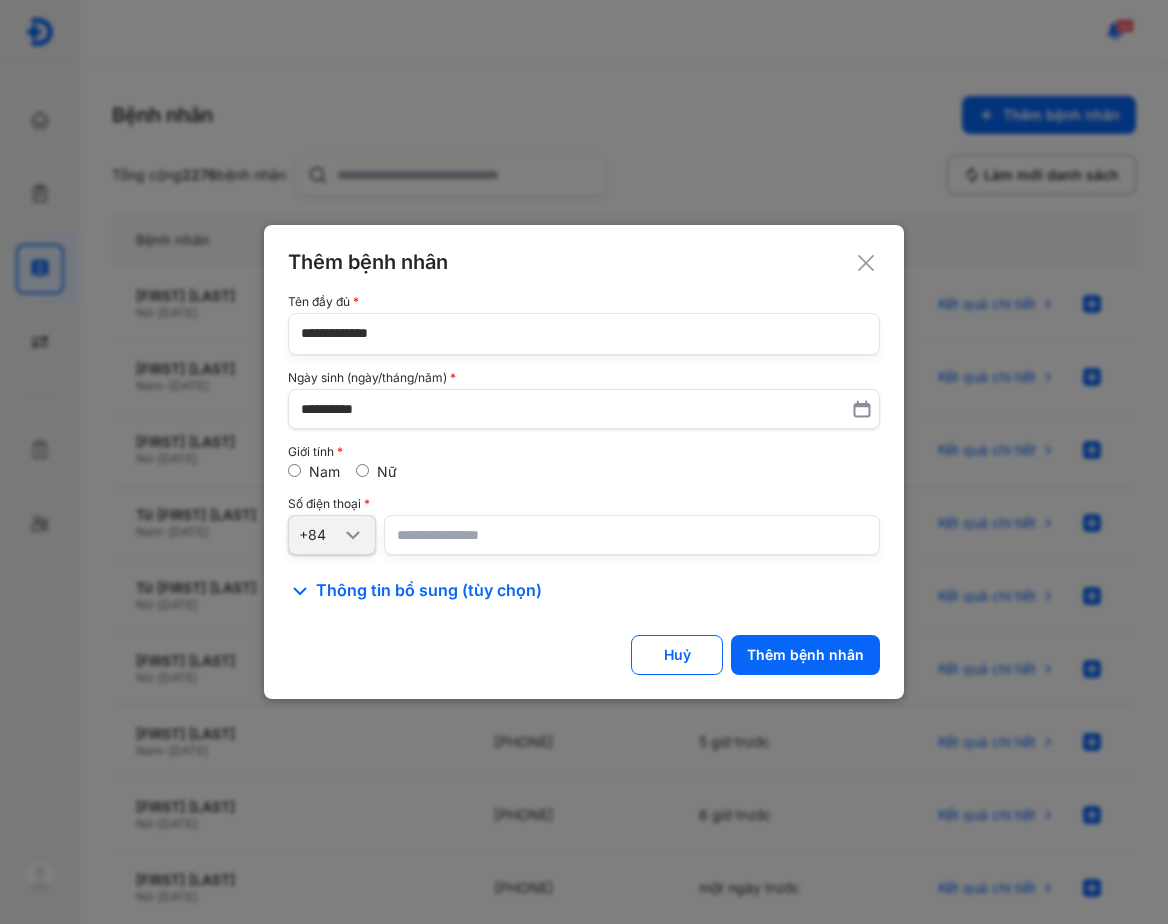 type on "**********" 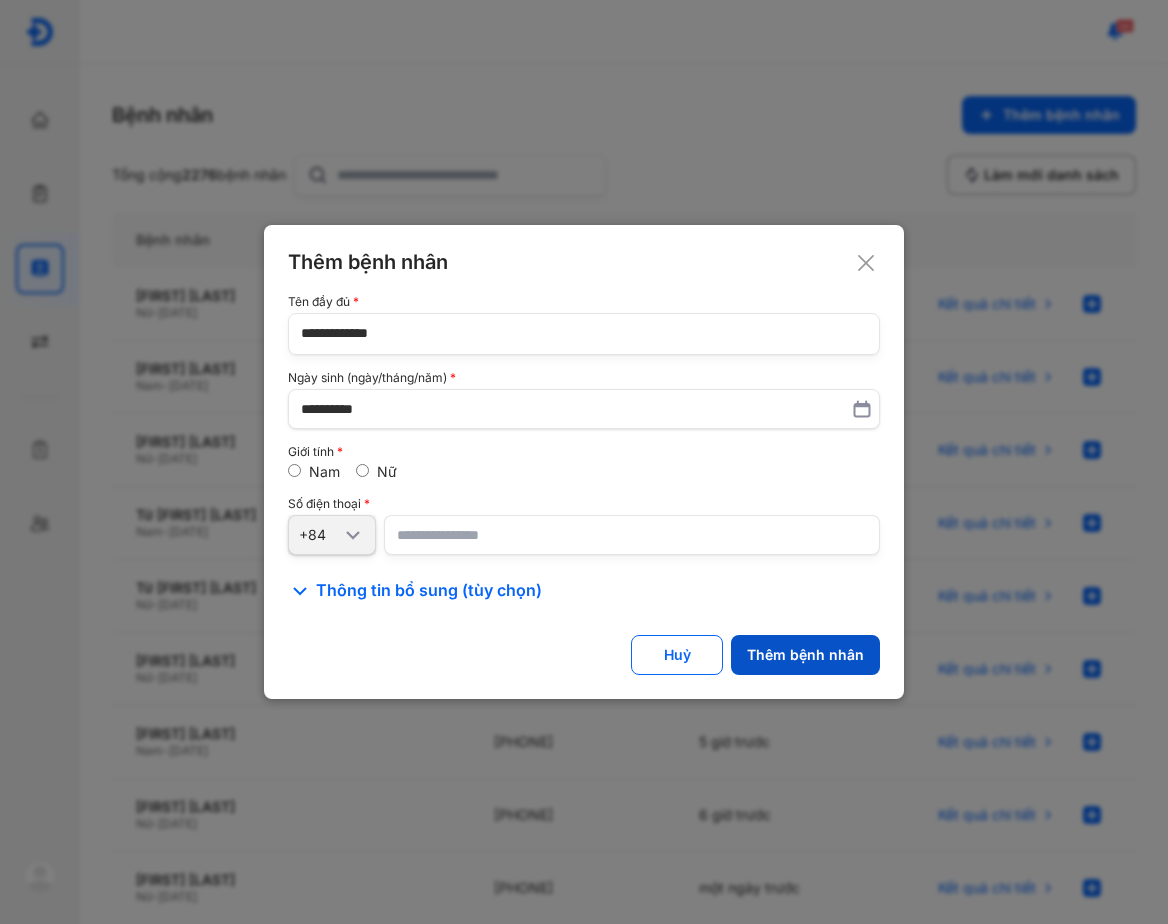 click on "Thêm bệnh nhân" 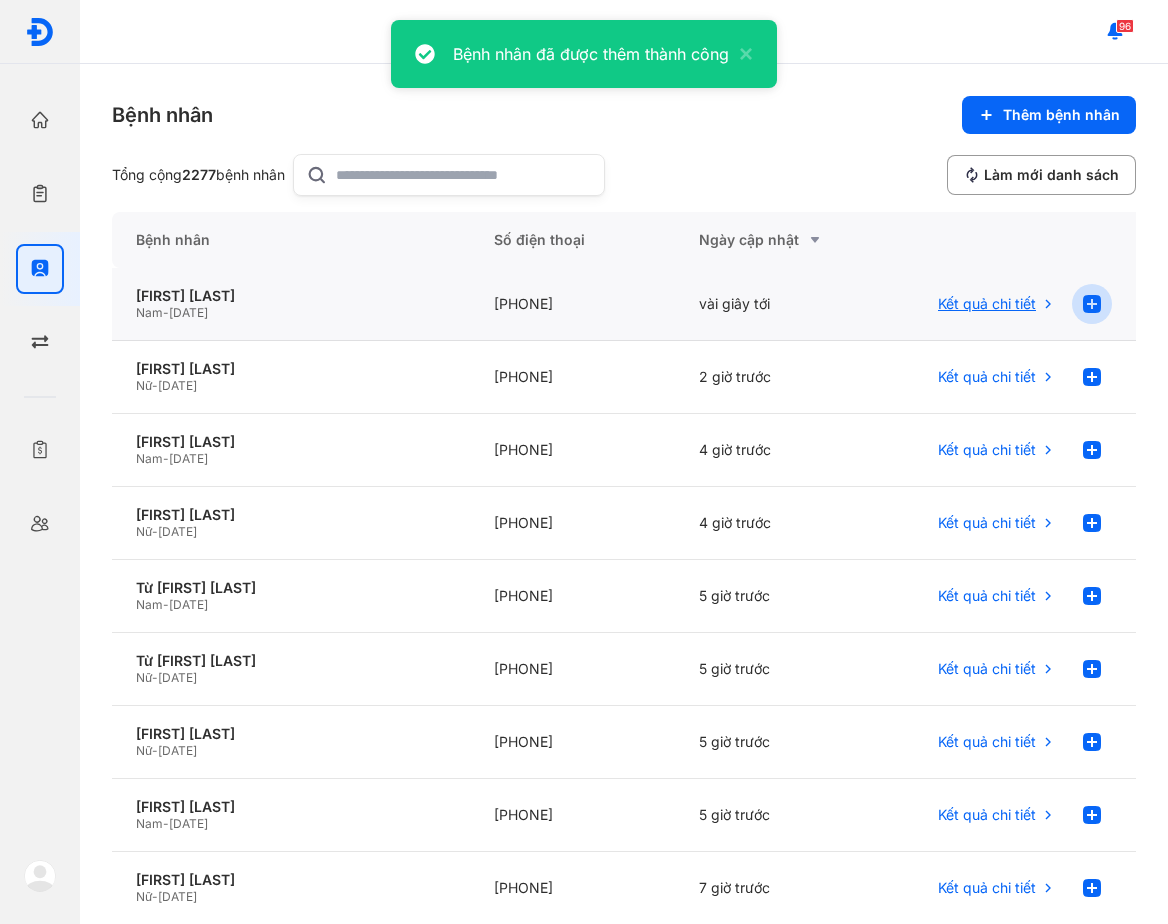 click 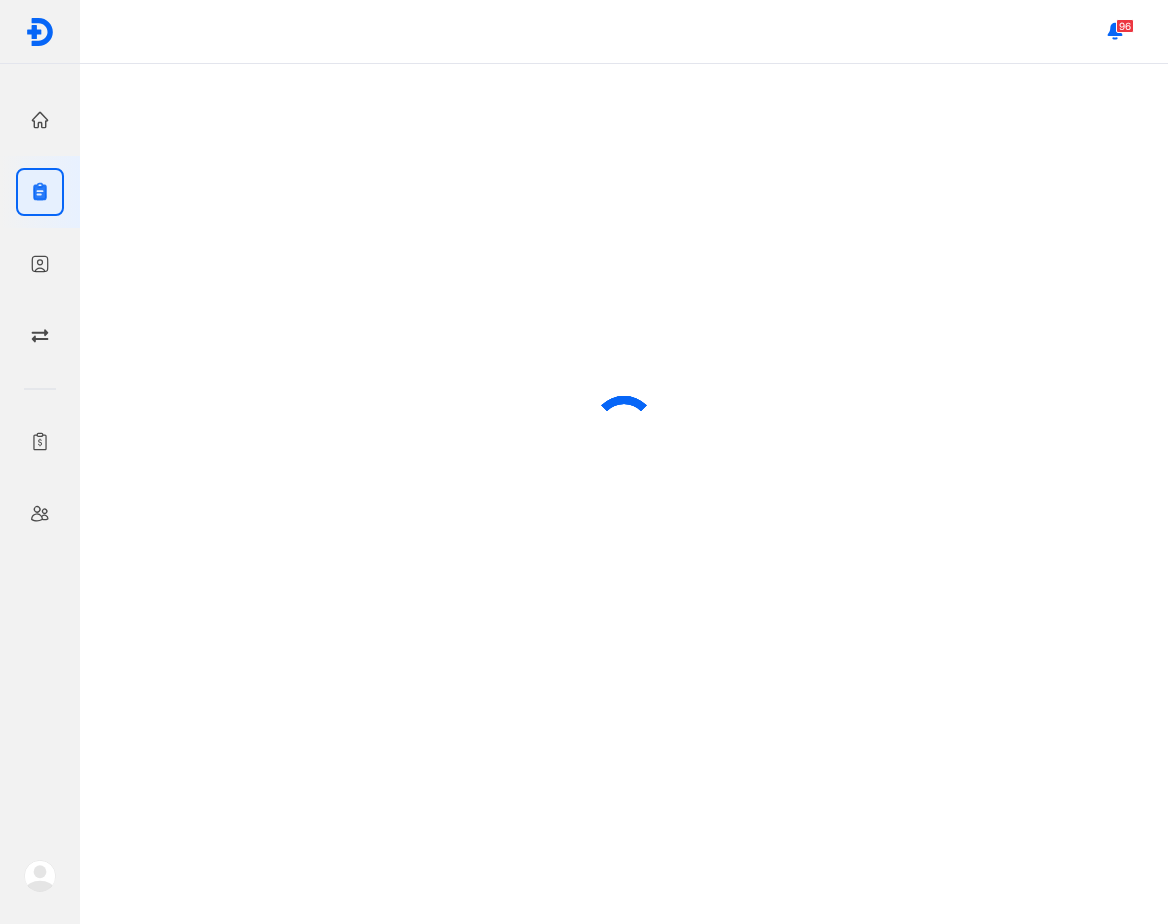scroll, scrollTop: 0, scrollLeft: 0, axis: both 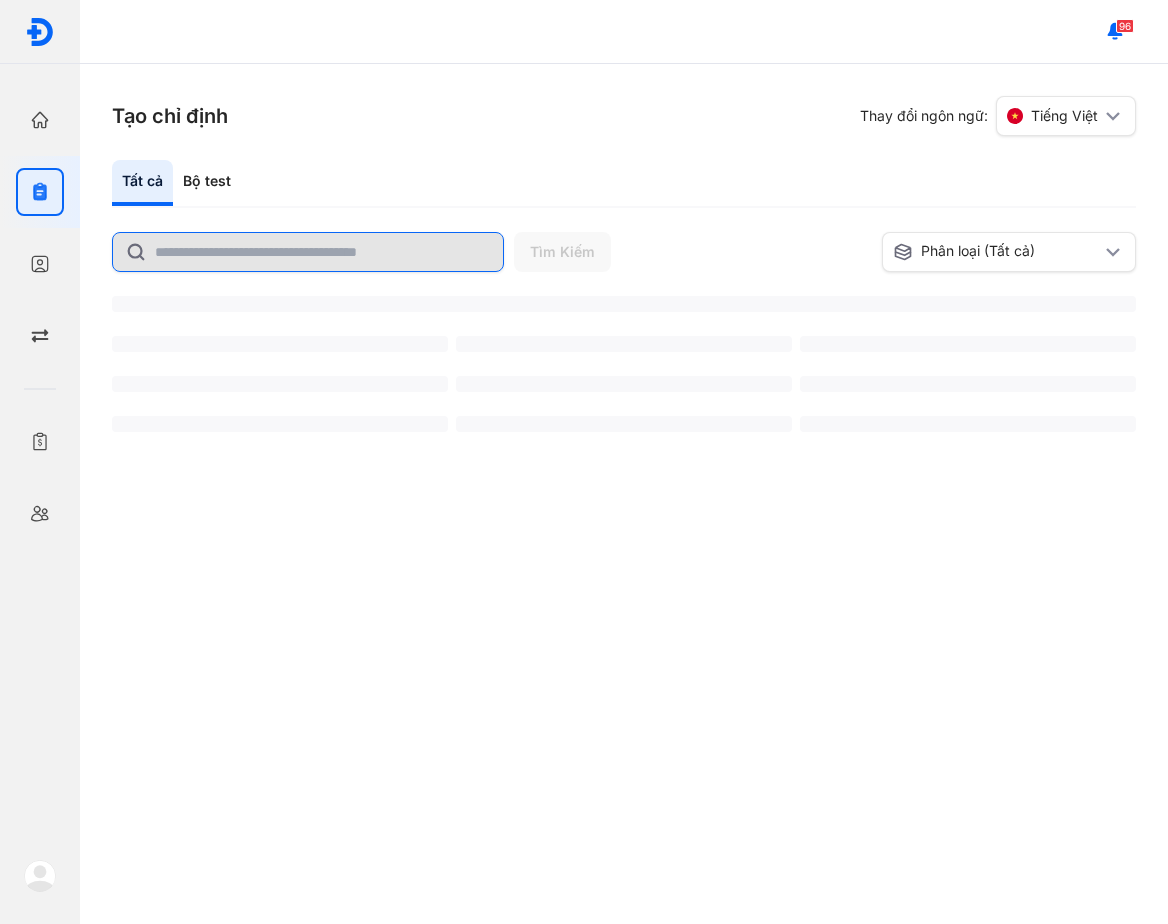 click on "Tìm Kiếm" at bounding box center (493, 252) 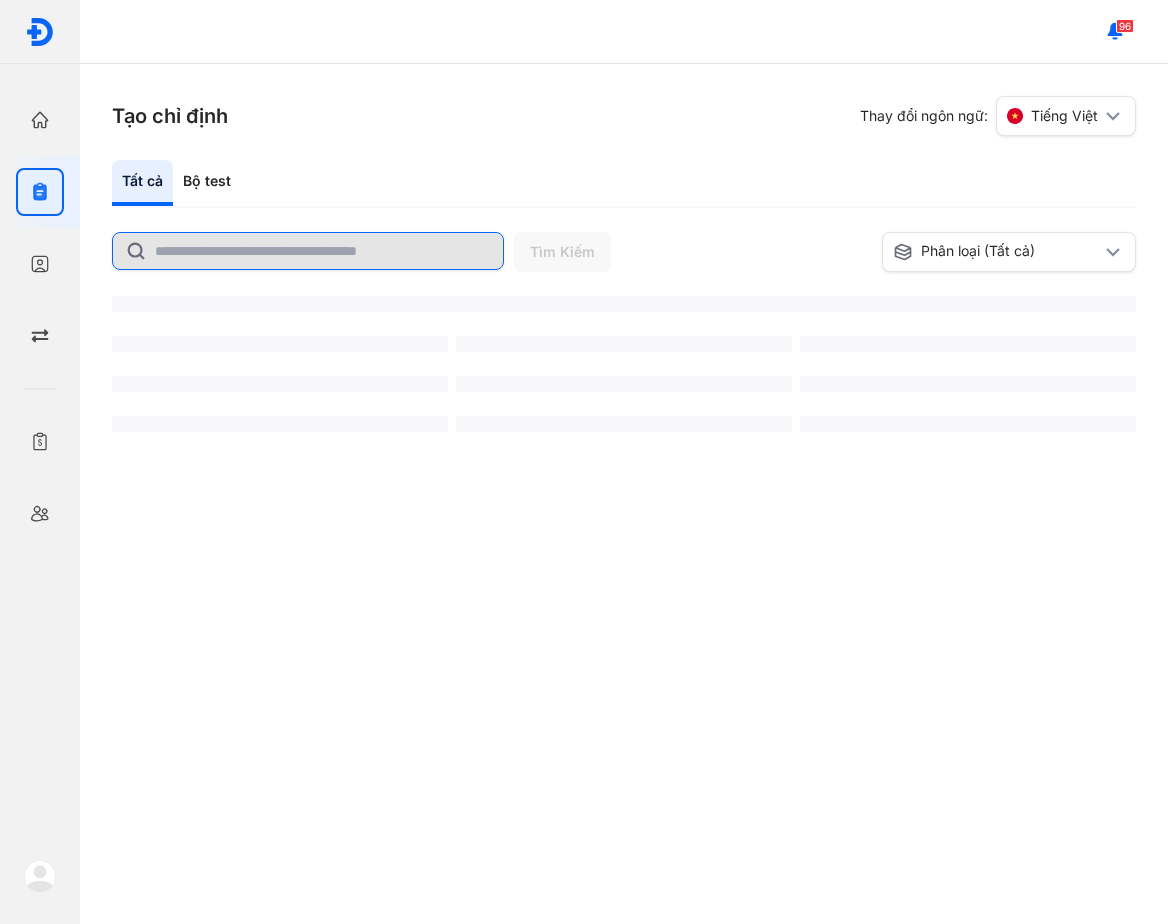 click 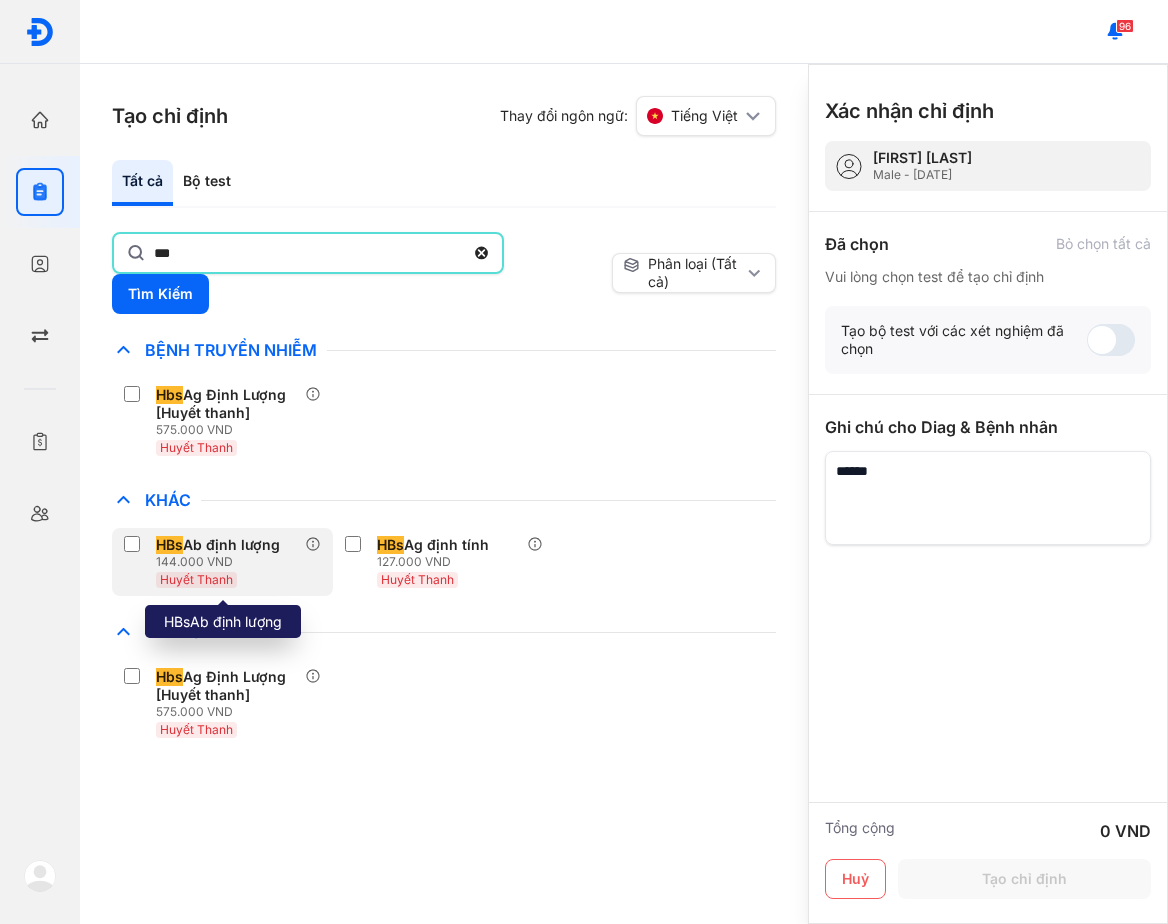 click on "HBs Ab định lượng" at bounding box center (218, 545) 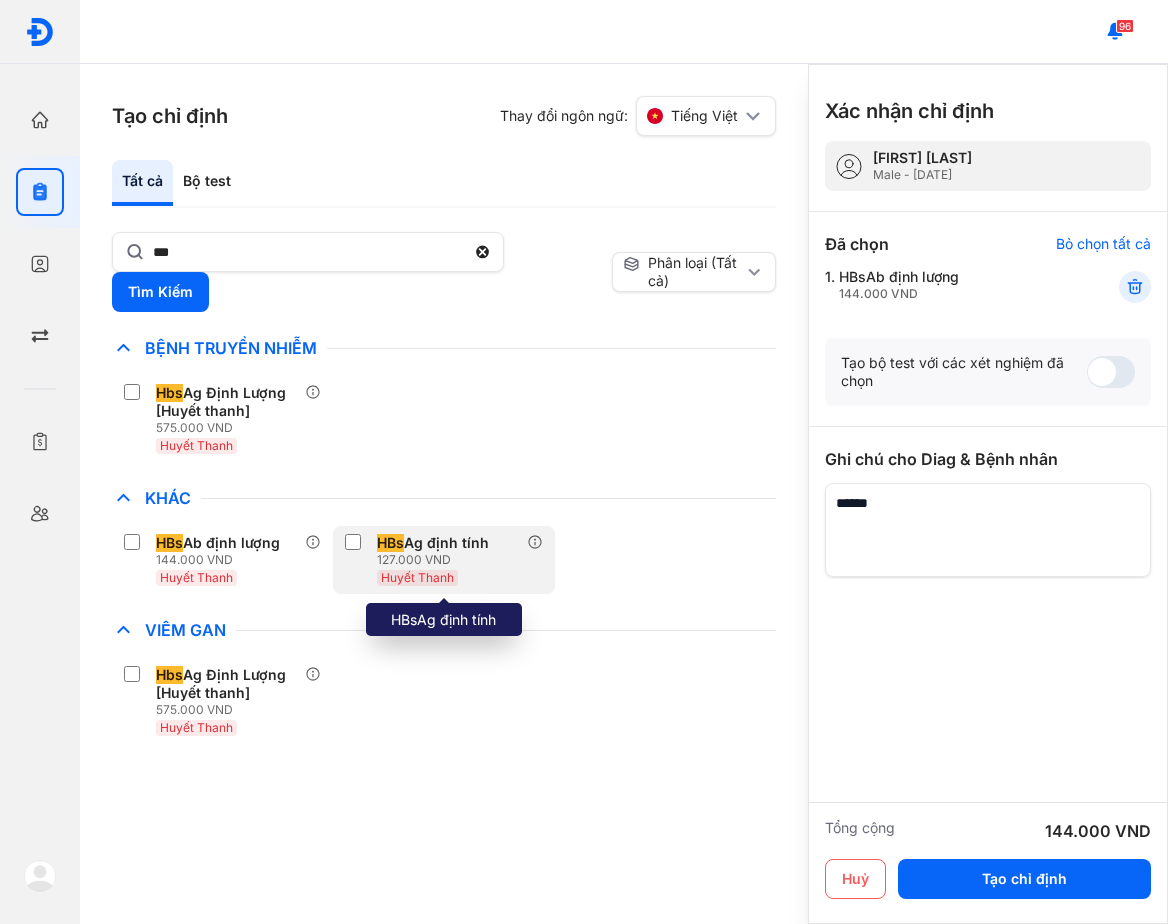 click on "HBs" at bounding box center (390, 543) 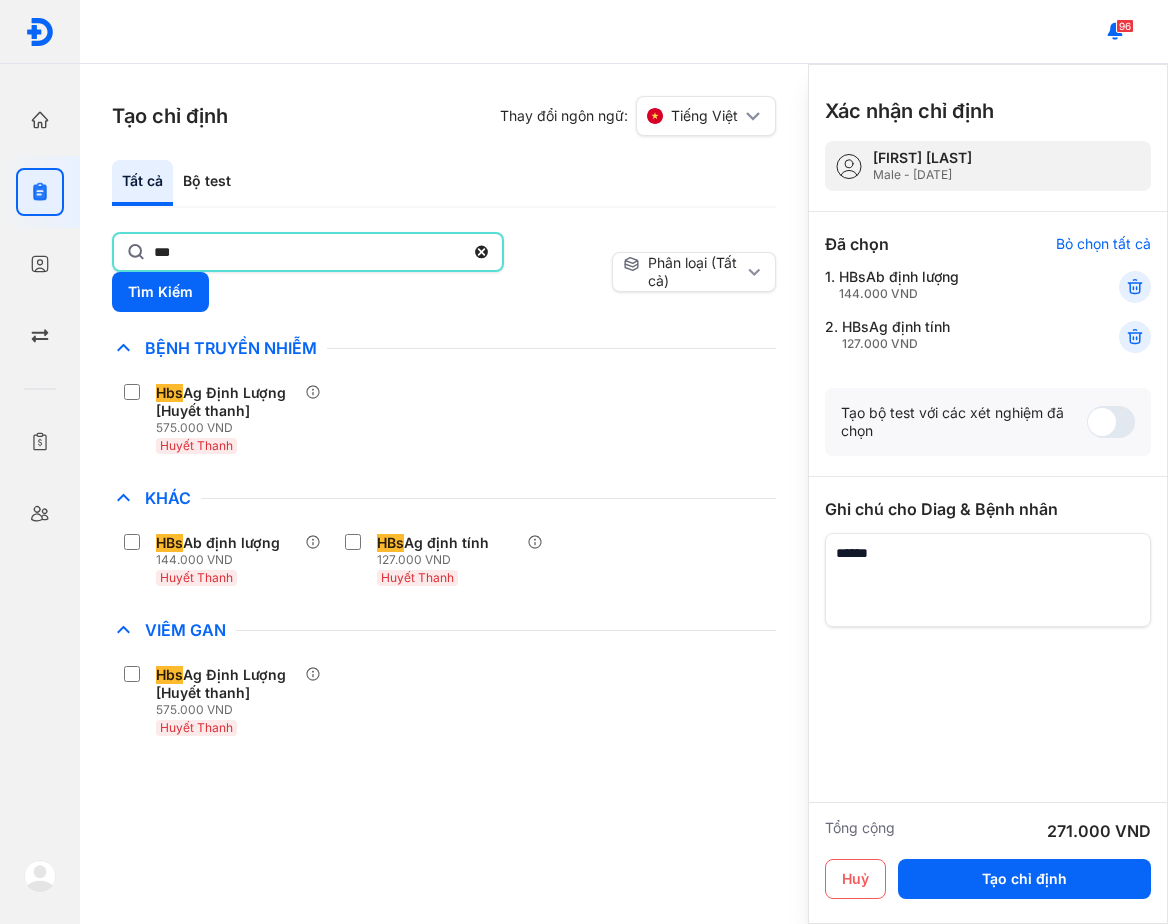 click on "***" 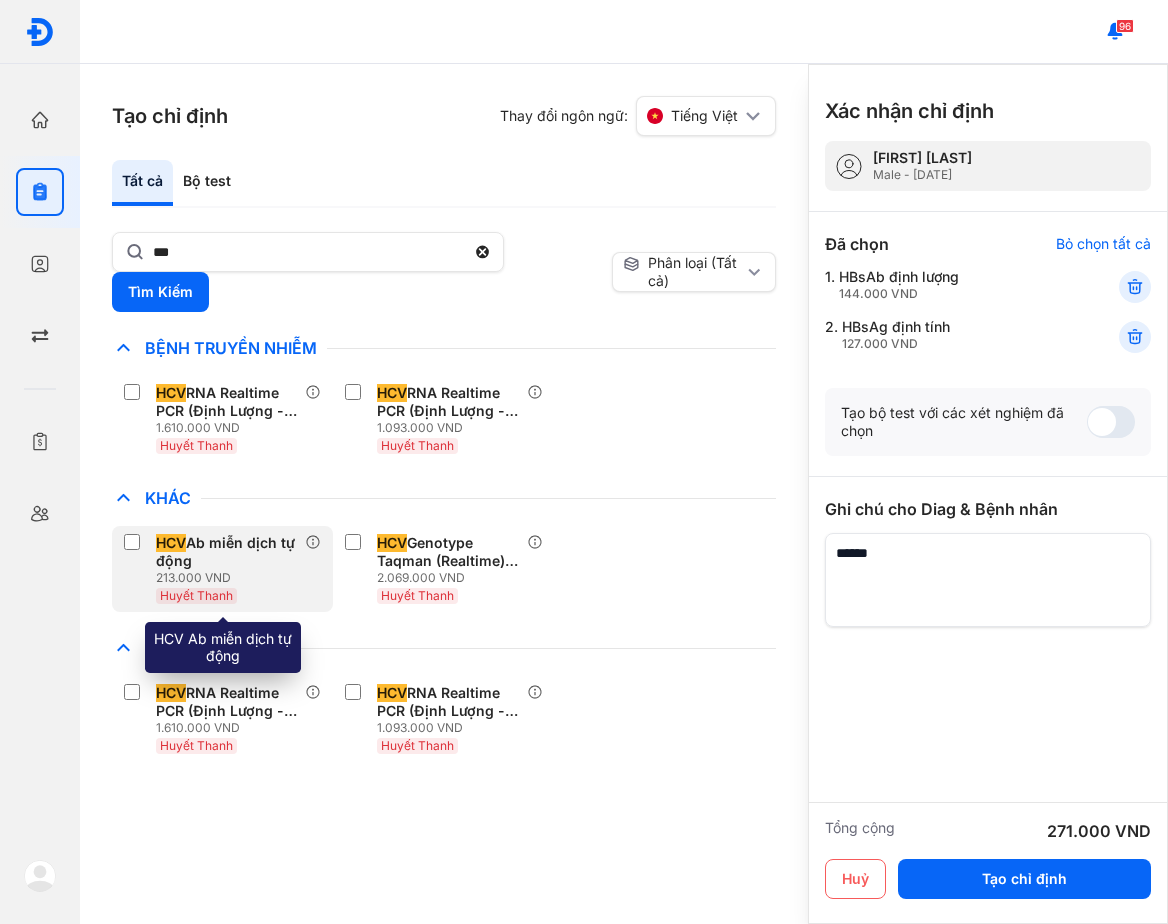 click on "HCV  Ab miễn dịch tự động" at bounding box center (226, 552) 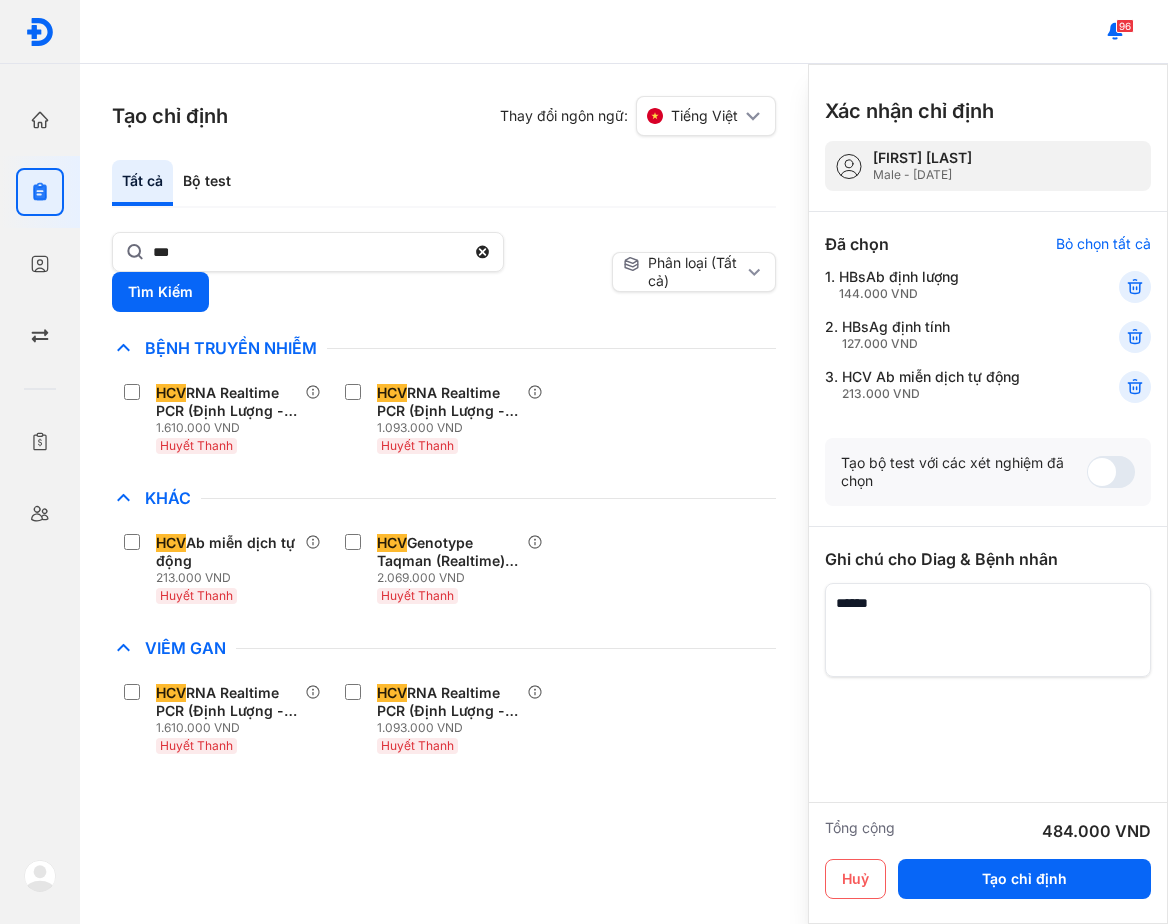 click on "Chỉ định nhiều nhất Bệnh Truyền Nhiễm HCV  RNA Realtime PCR (Định Lượng - Abbott) 1.610.000 VND Huyết Thanh HCV  RNA Realtime PCR (Định Lượng - CE-IVD) 1.093.000 VND Huyết Thanh Chẩn Đoán Hình Ảnh Chất Gây Nghiện COVID Di Truyền Dị Ứng Điện Di Độc Chất Đông Máu Gan Hô Hấp Huyết Học Khác HCV  Ab miễn dịch tự động 213.000 VND Huyết Thanh HCV  Genotype Taqman (Realtime) ** 2.069.000 VND Huyết Thanh Ký Sinh Trùng Nội Tiết Tố & Hóoc-môn Sản Phụ Khoa Sàng Lọc Tiền Sinh STIs Sức Khỏe Nam Giới Thận Tiểu Đường Tim Mạch Tổng Quát Tự Miễn Tuyến Giáp Ung Thư Vi Chất Vi Sinh Viêm Gan HCV  RNA Realtime PCR (Định Lượng - Abbott) 1.610.000 VND Huyết Thanh HCV  RNA Realtime PCR (Định Lượng - CE-IVD) 1.093.000 VND Huyết Thanh Yếu Tố Viêm" at bounding box center [444, 549] 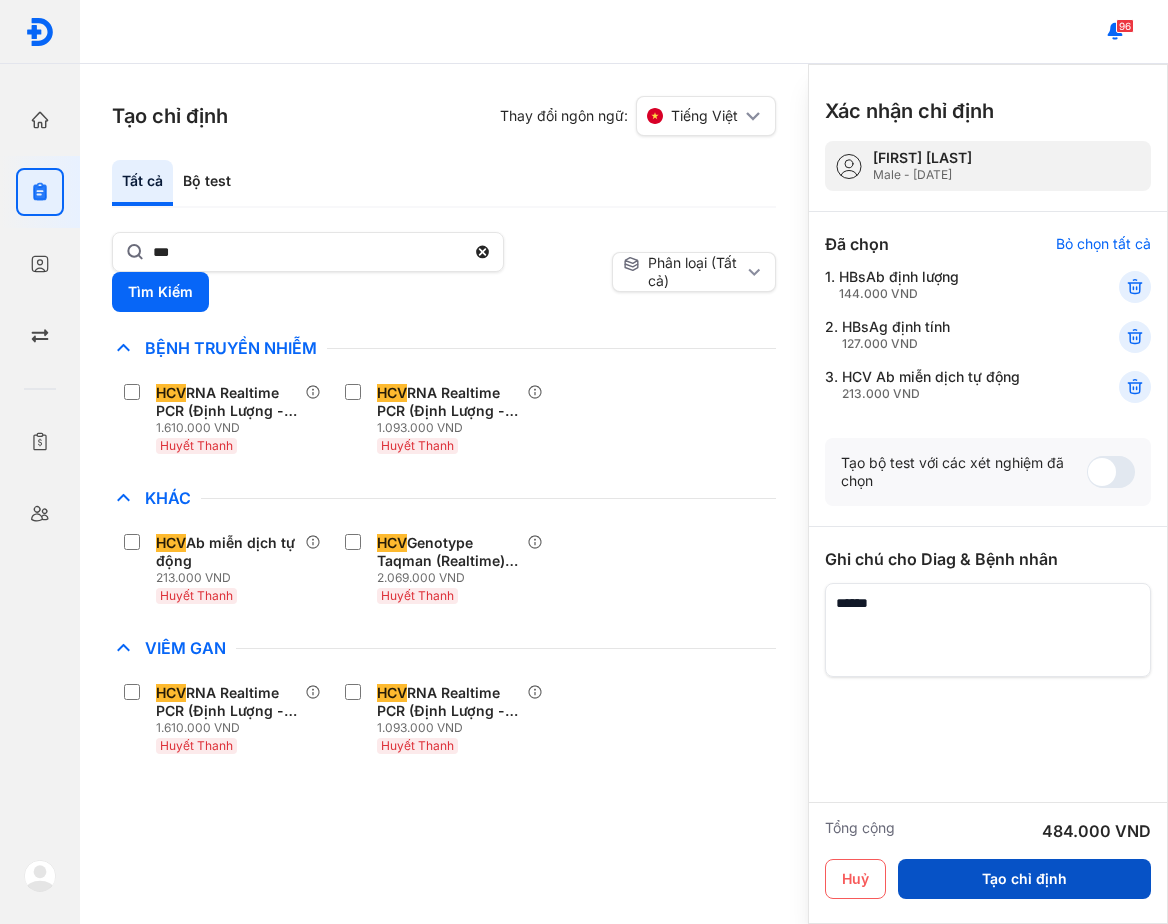 click on "Tạo chỉ định" at bounding box center (1024, 879) 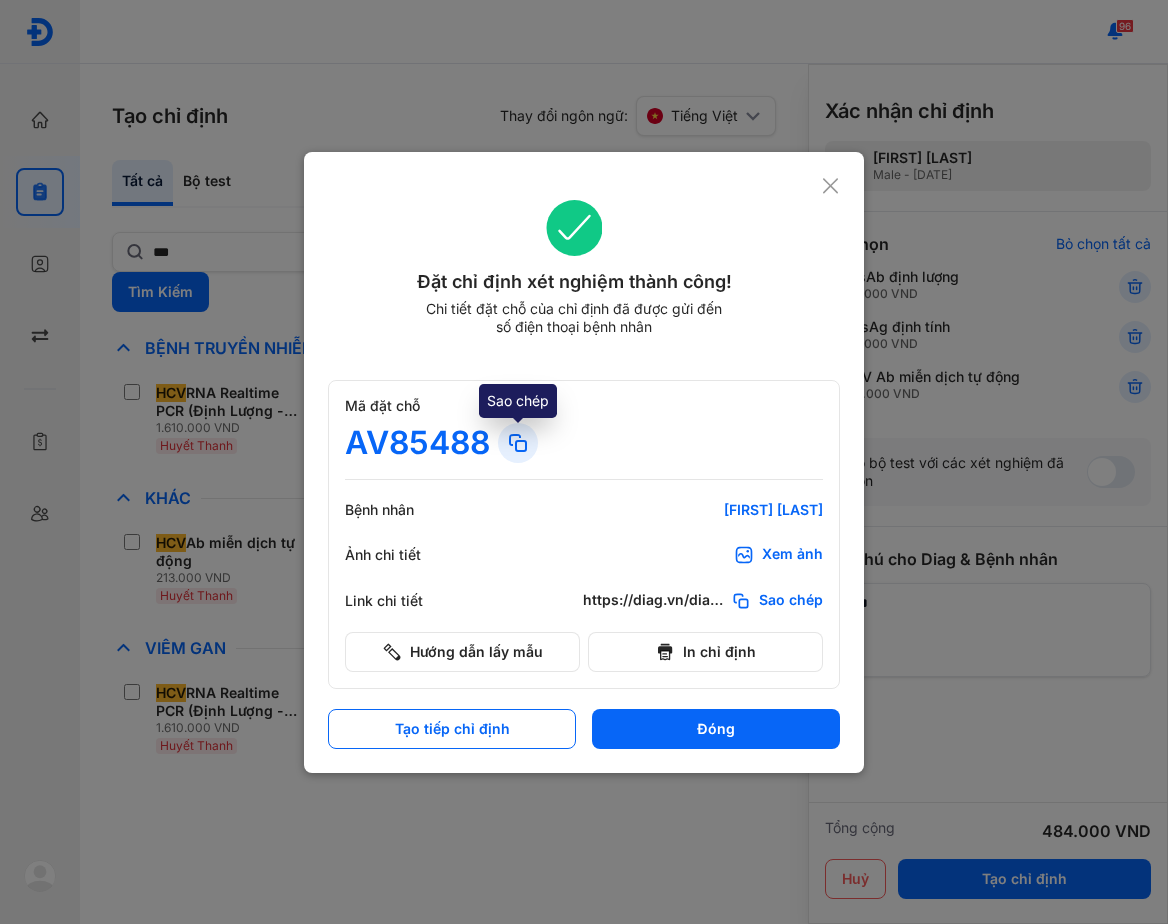 click 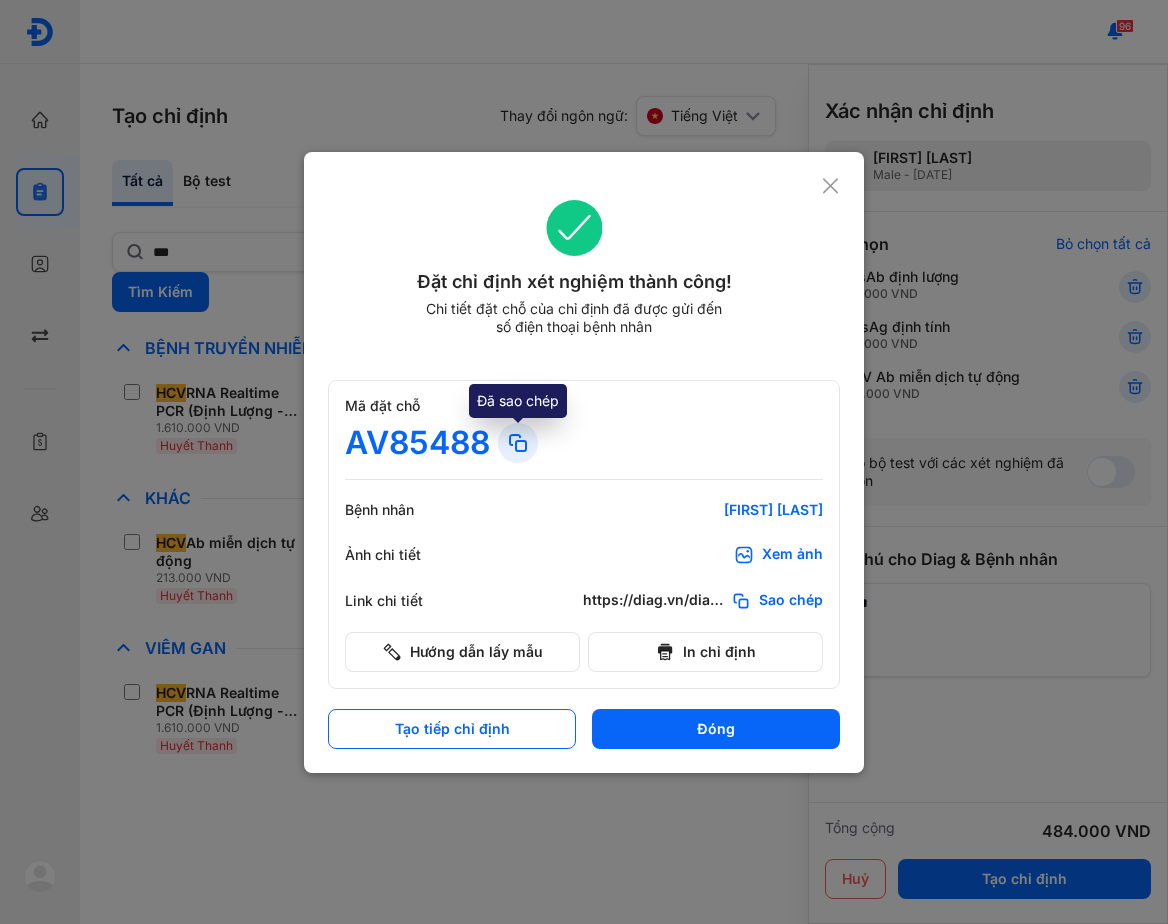 click 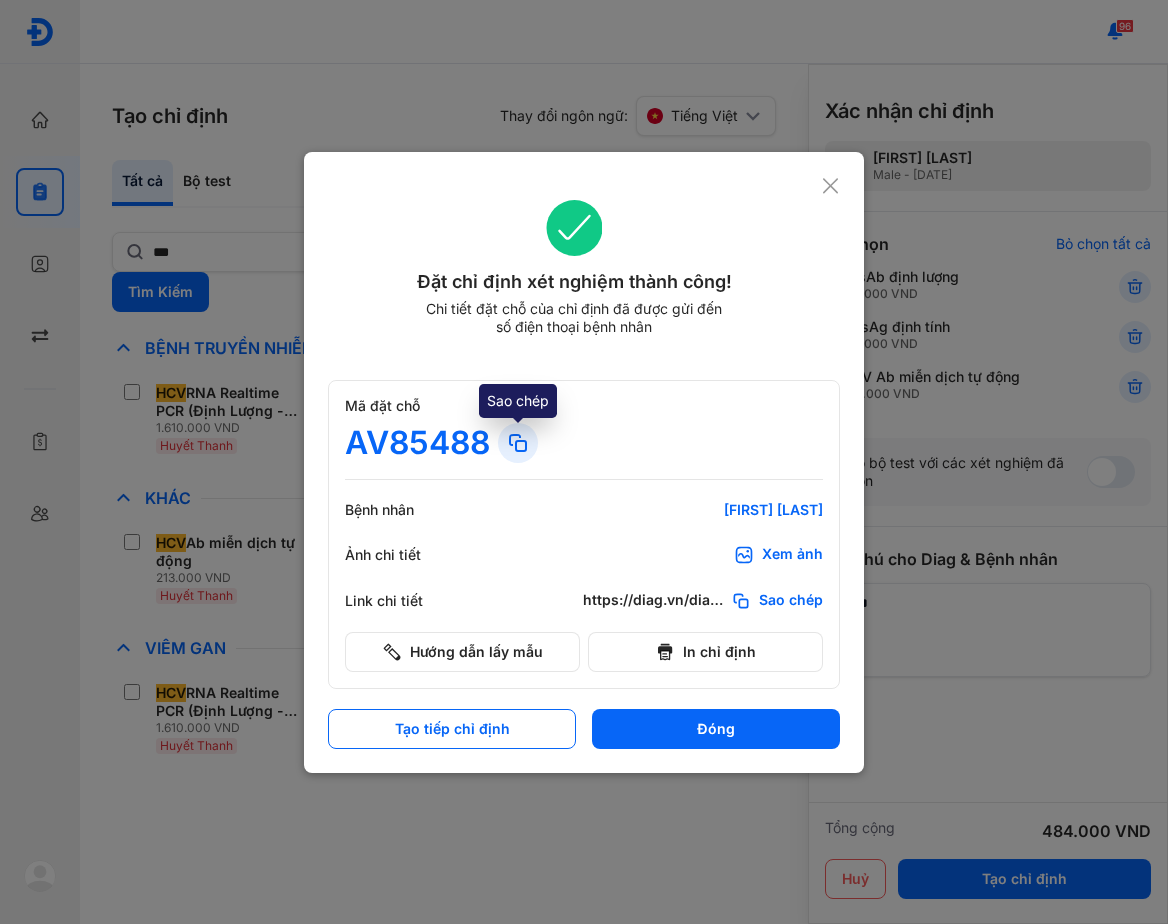 click 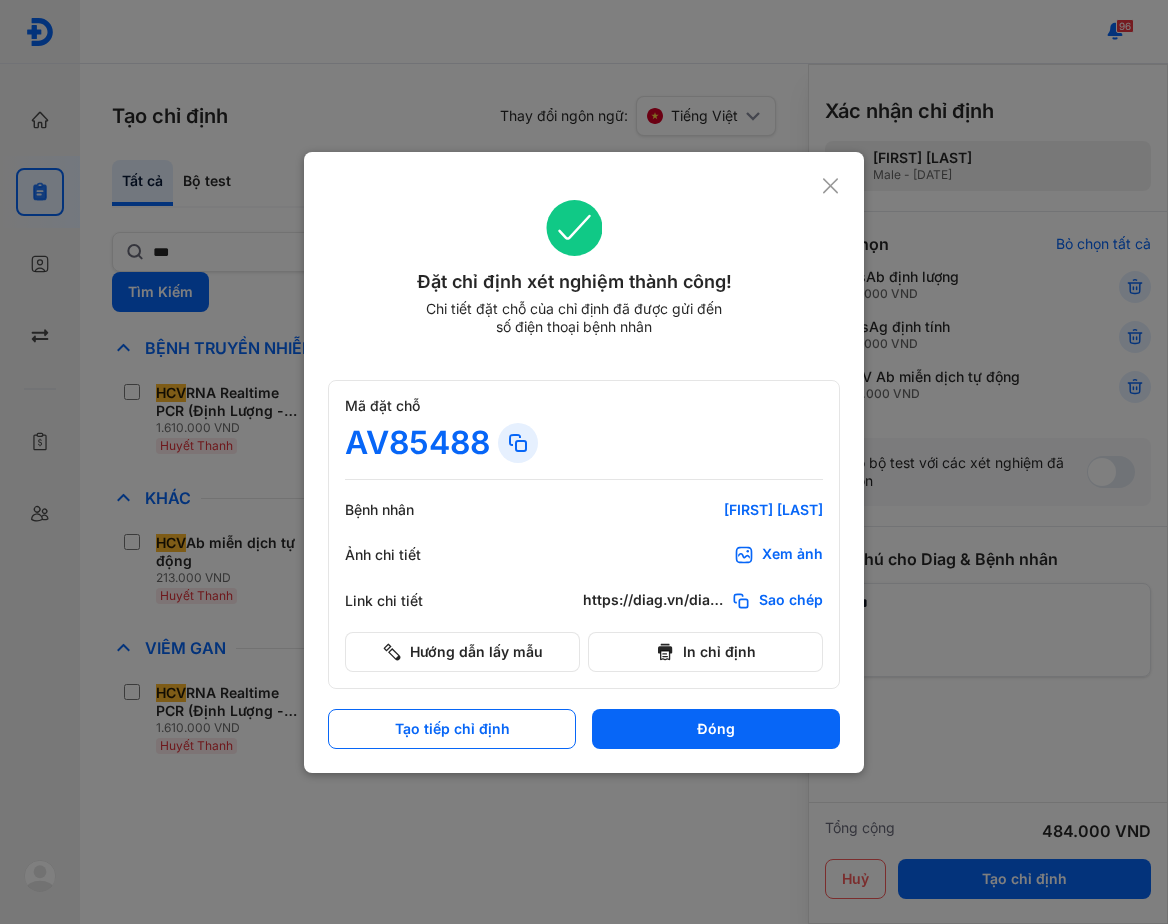 click 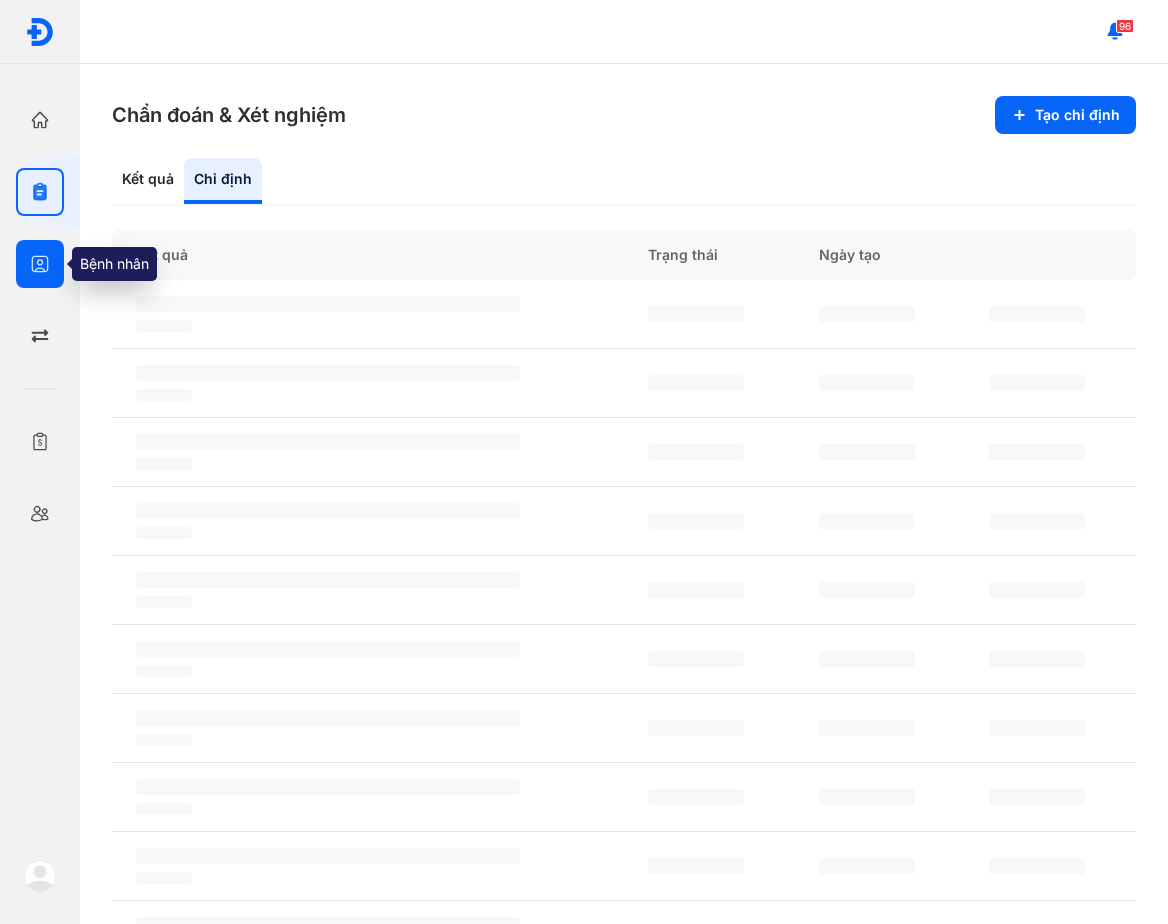 click at bounding box center [40, 264] 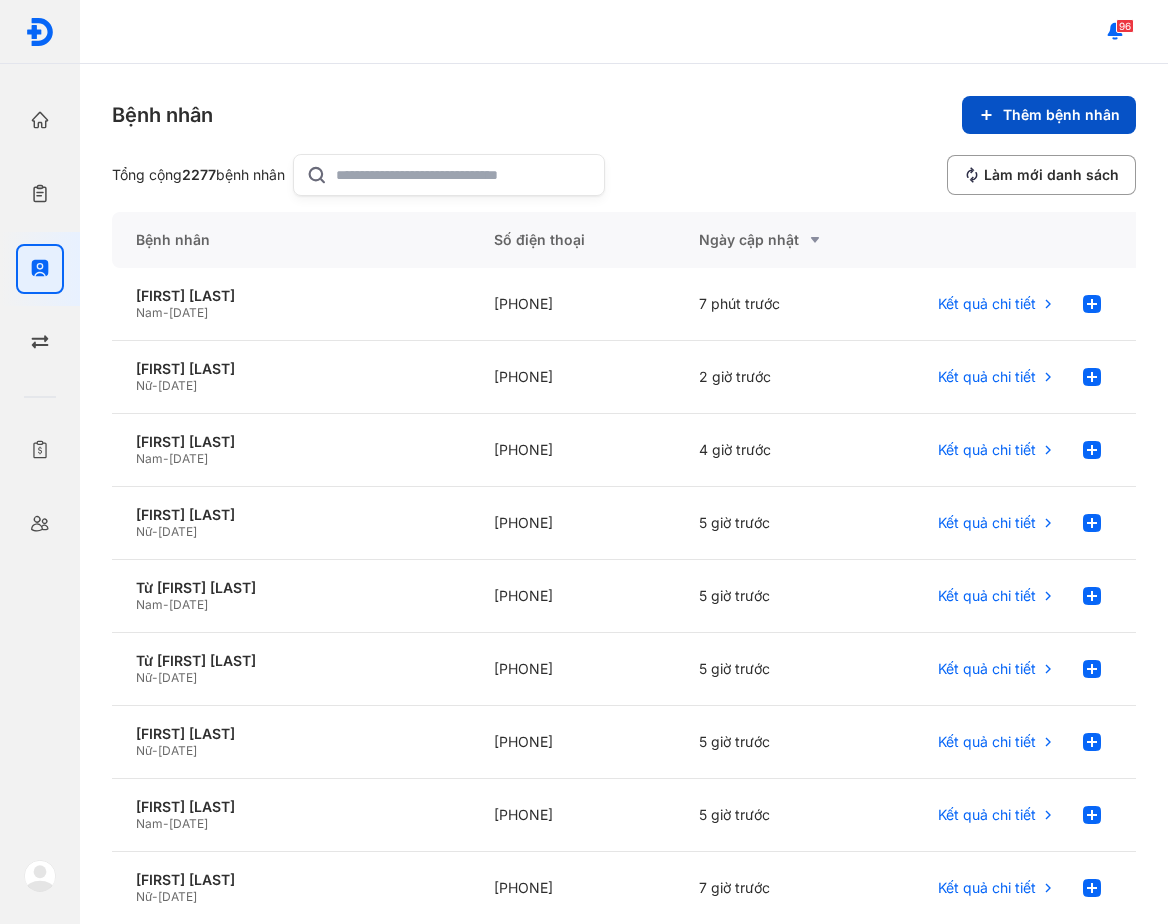 click on "Thêm bệnh nhân" 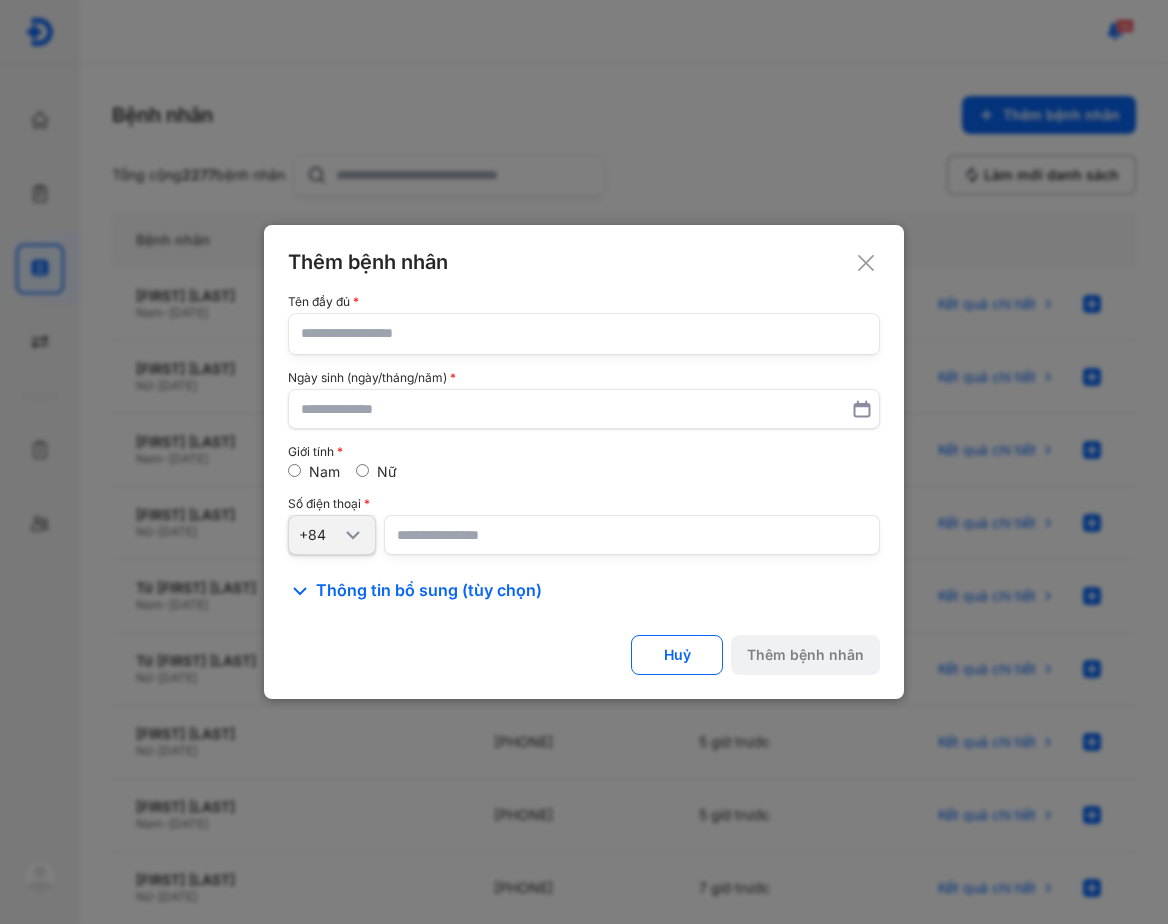click 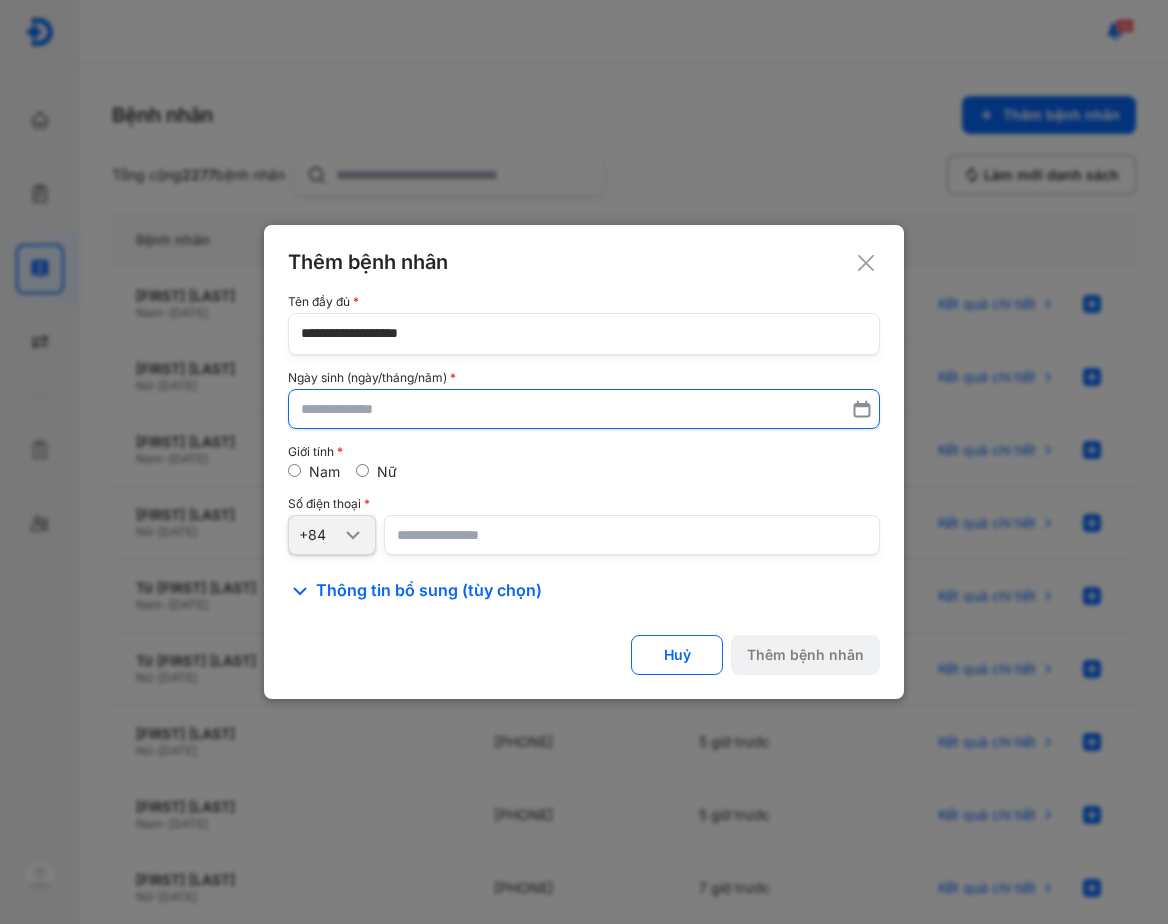 type on "**********" 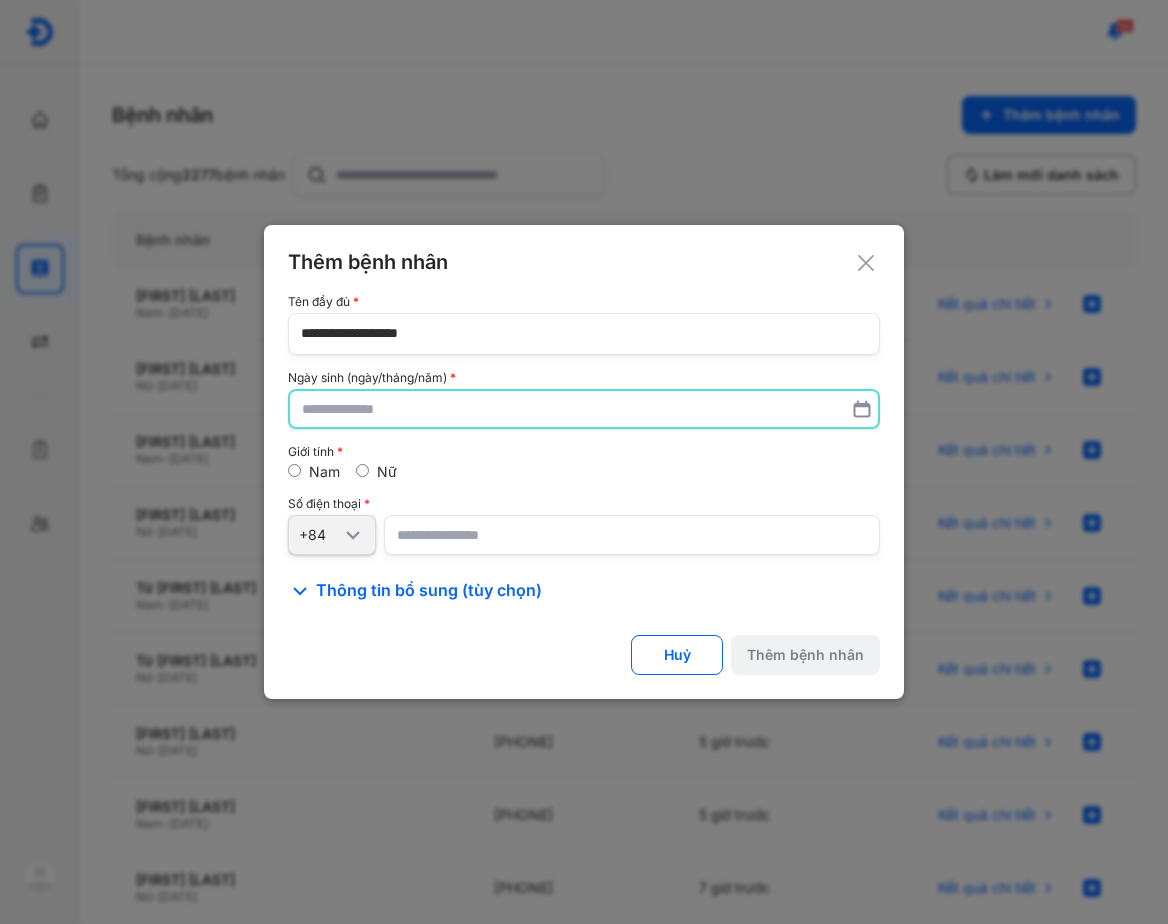 click at bounding box center (584, 409) 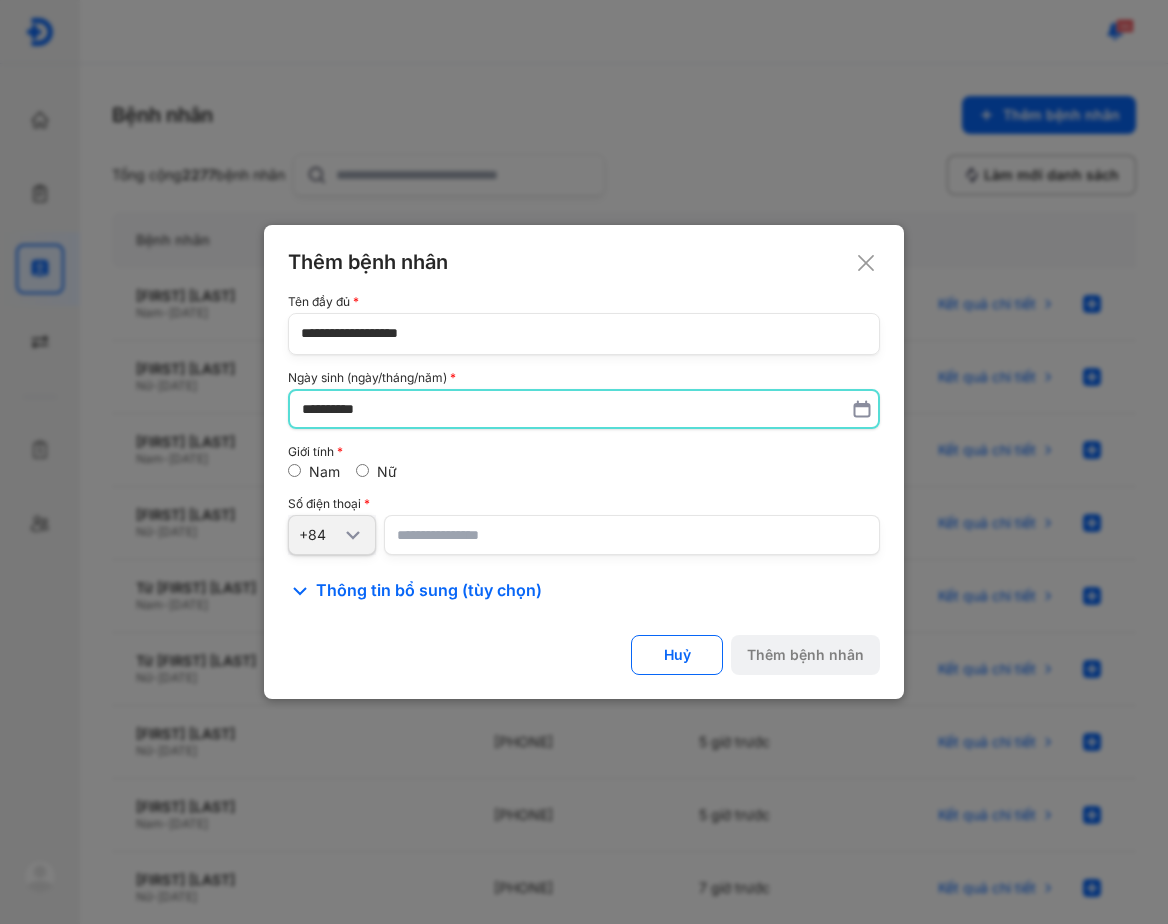 type on "**********" 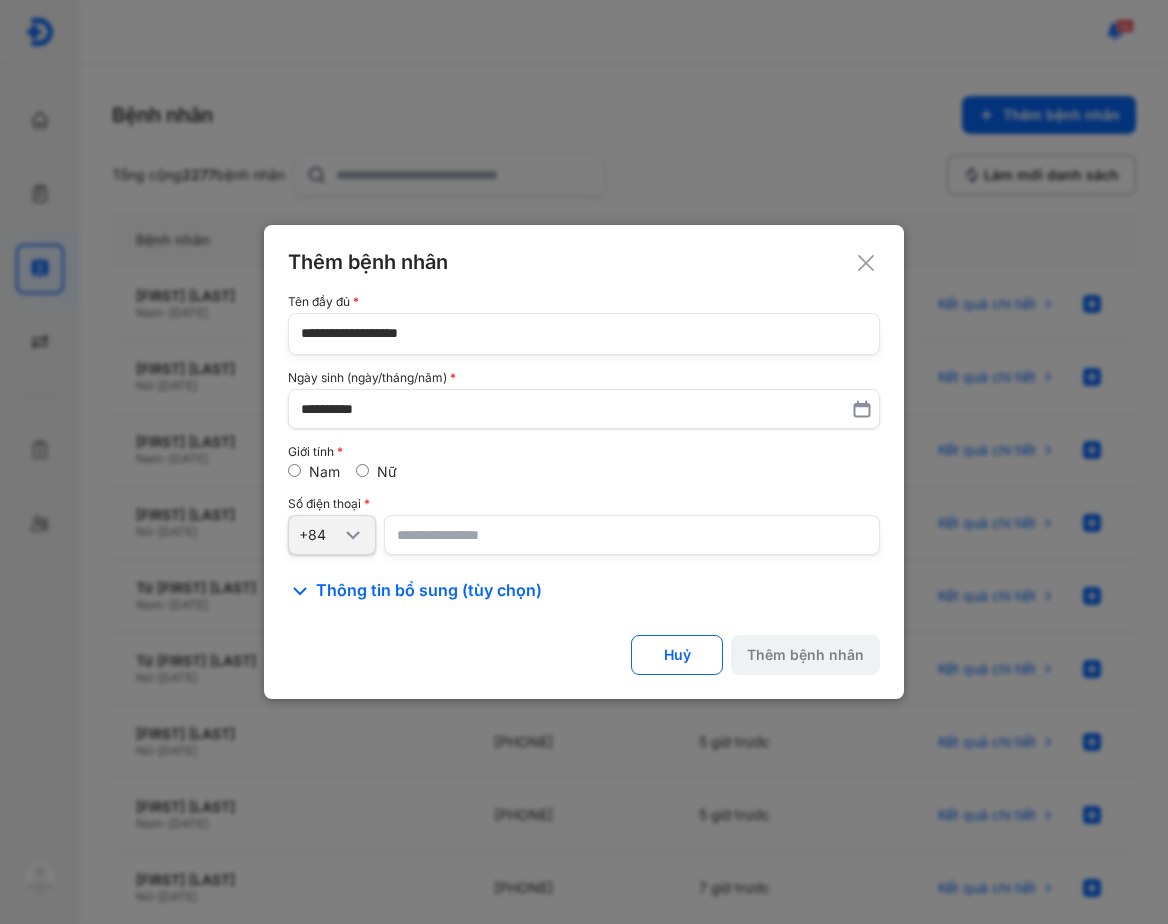 click at bounding box center [632, 535] 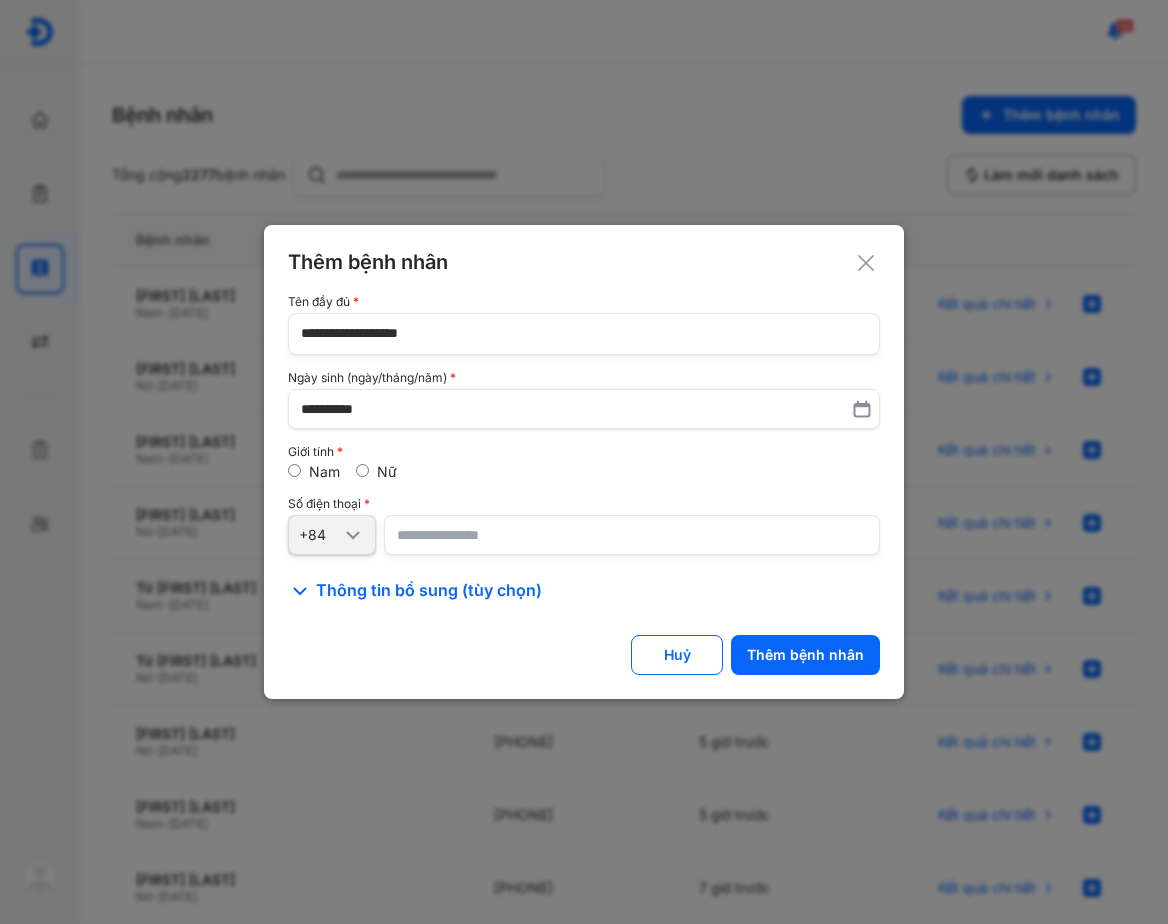 type on "**********" 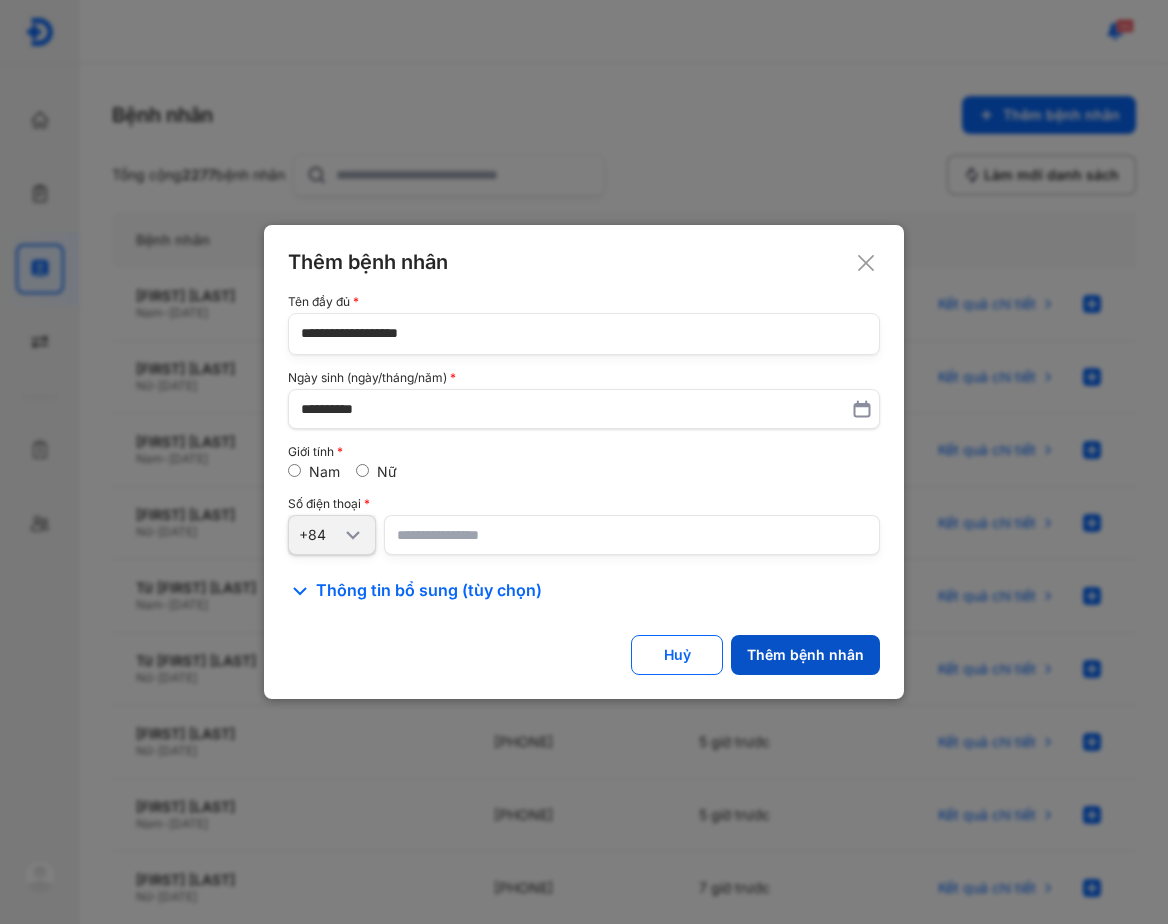 click on "Thêm bệnh nhân" at bounding box center (805, 655) 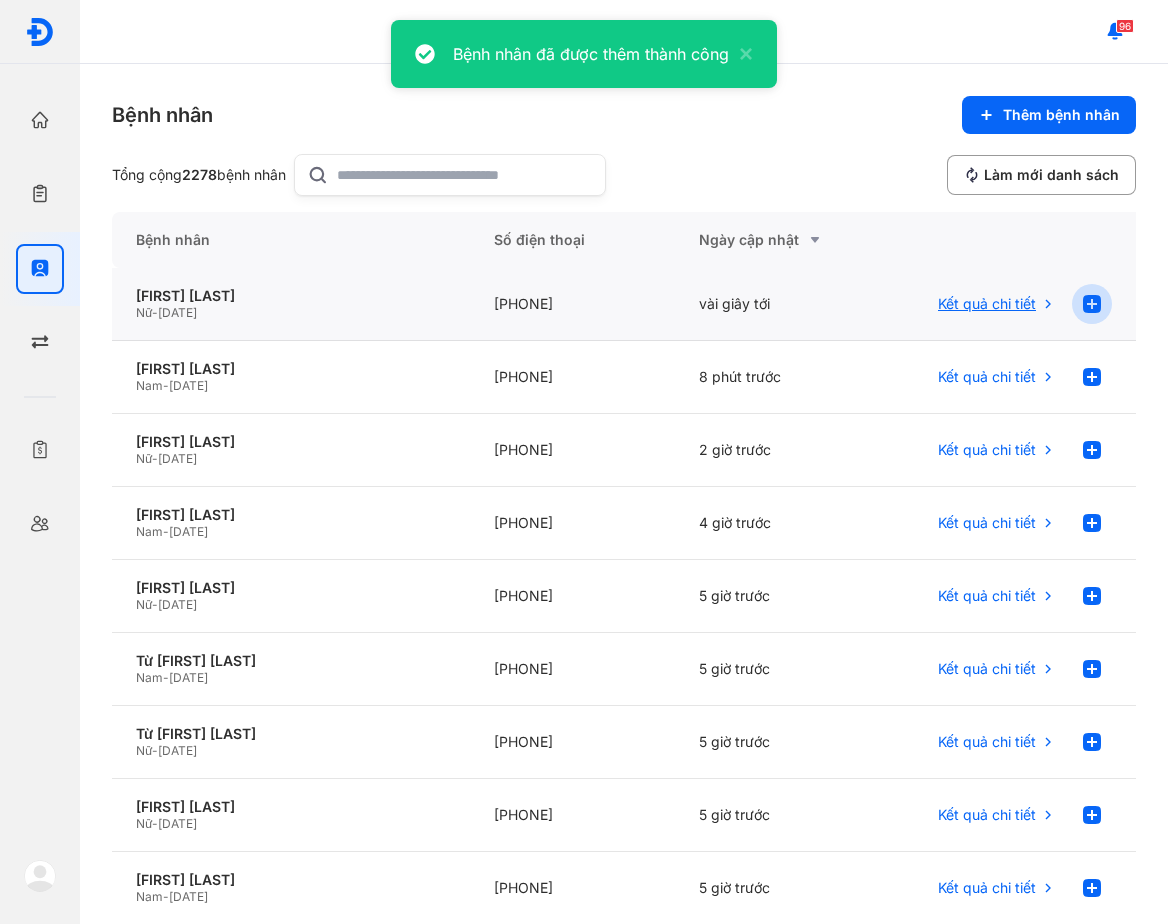 click 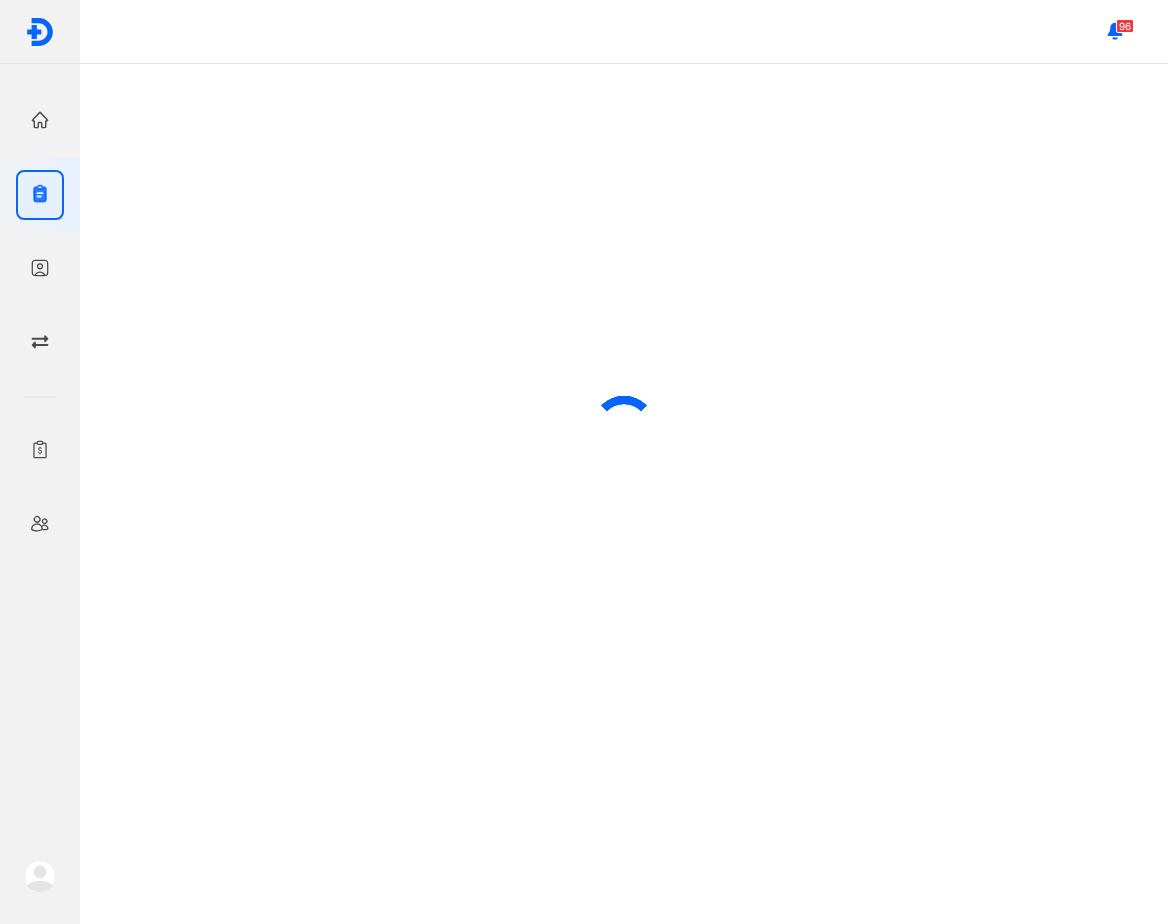 scroll, scrollTop: 0, scrollLeft: 0, axis: both 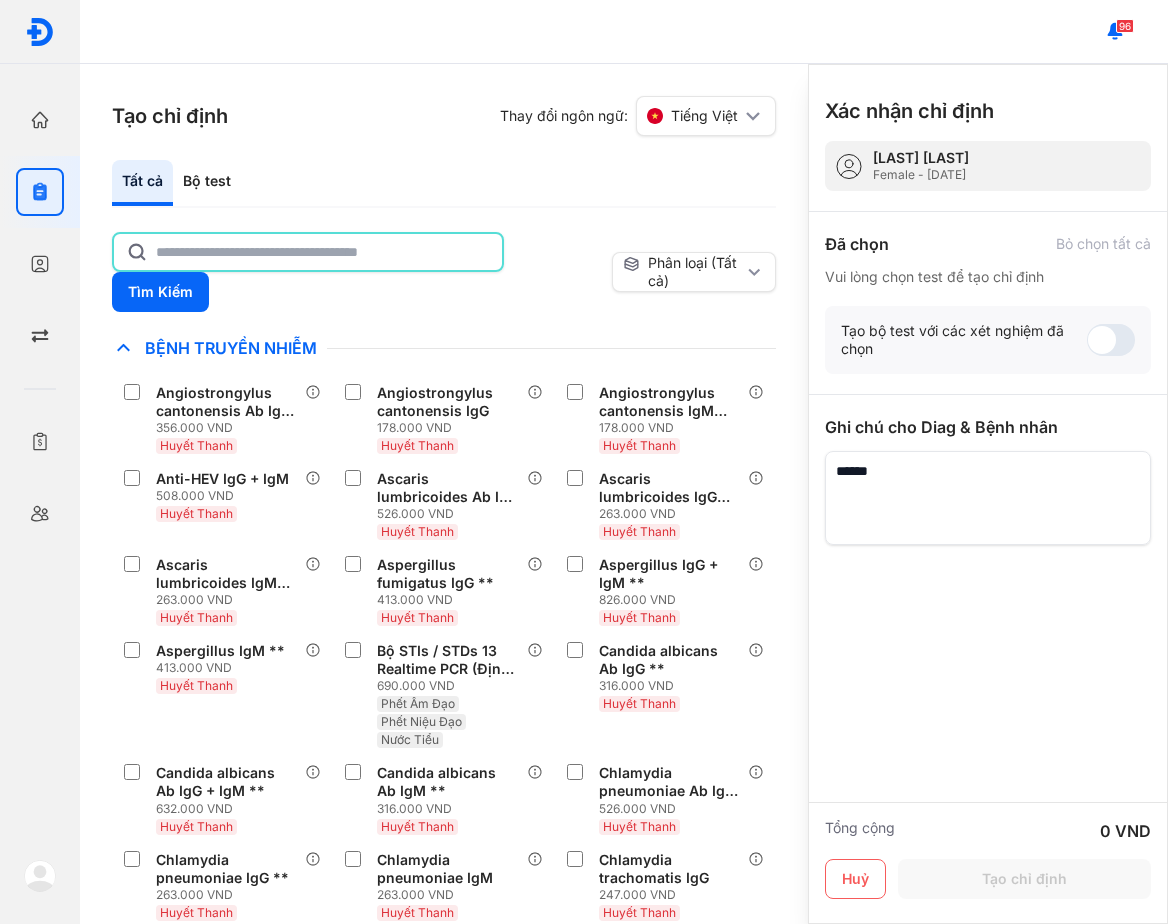 click 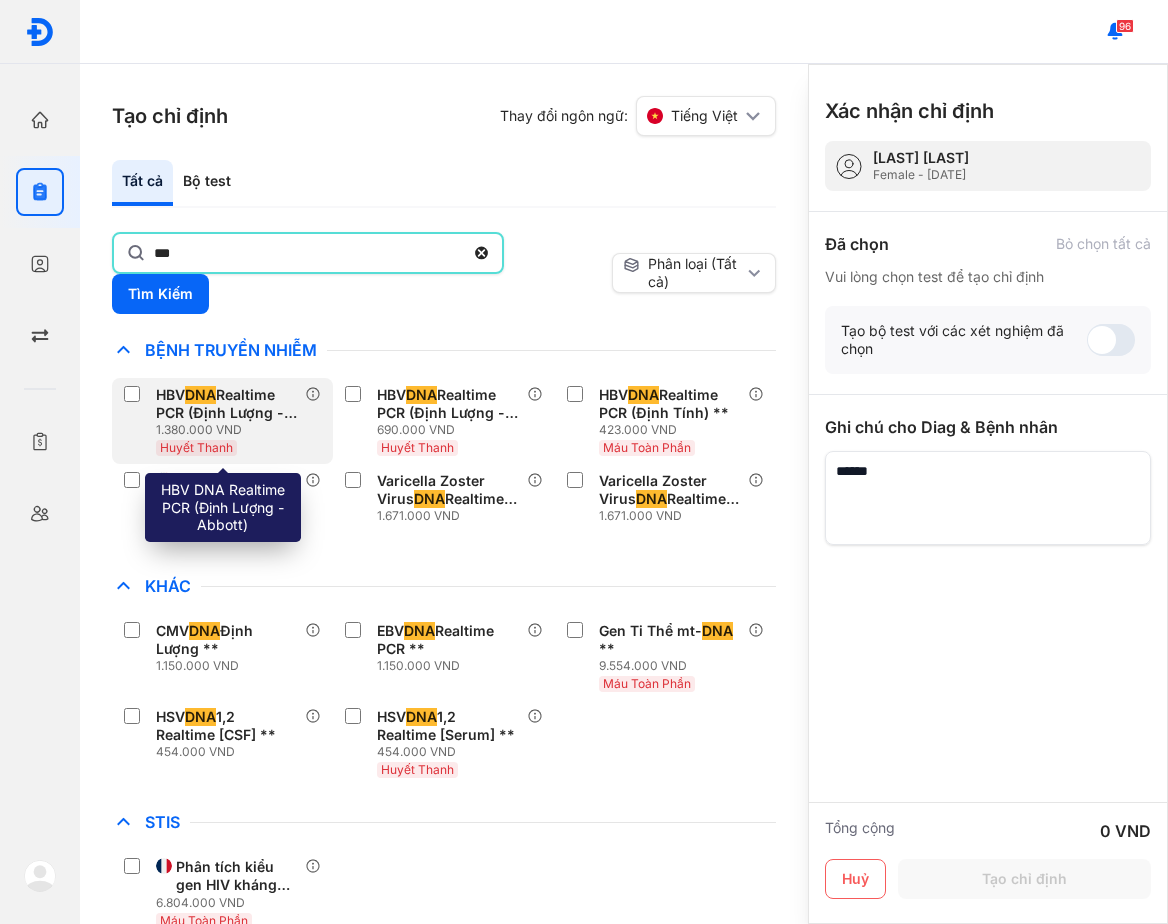 click on "HBV  DNA  Realtime PCR (Định Lượng - Abbott) 1.380.000 VND Huyết Thanh" at bounding box center (214, 421) 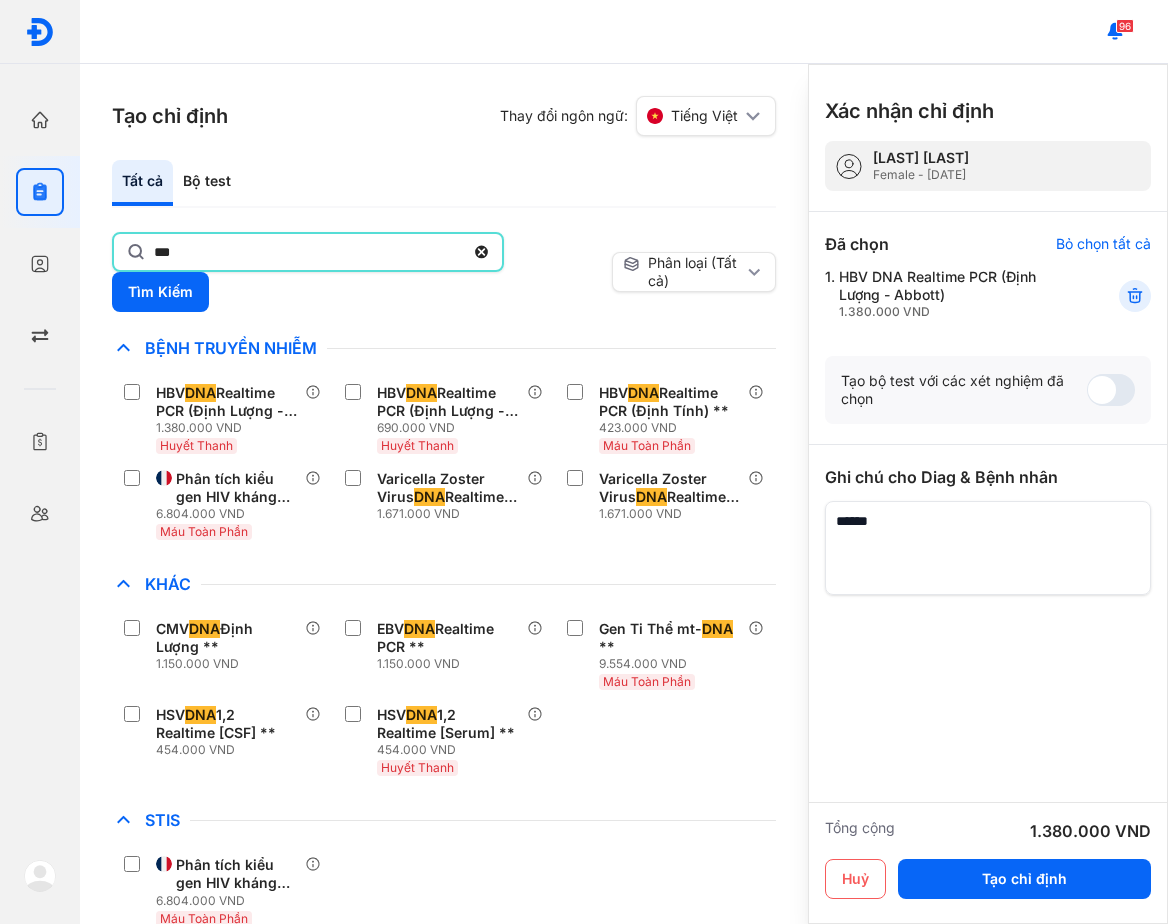click on "***" at bounding box center [308, 252] 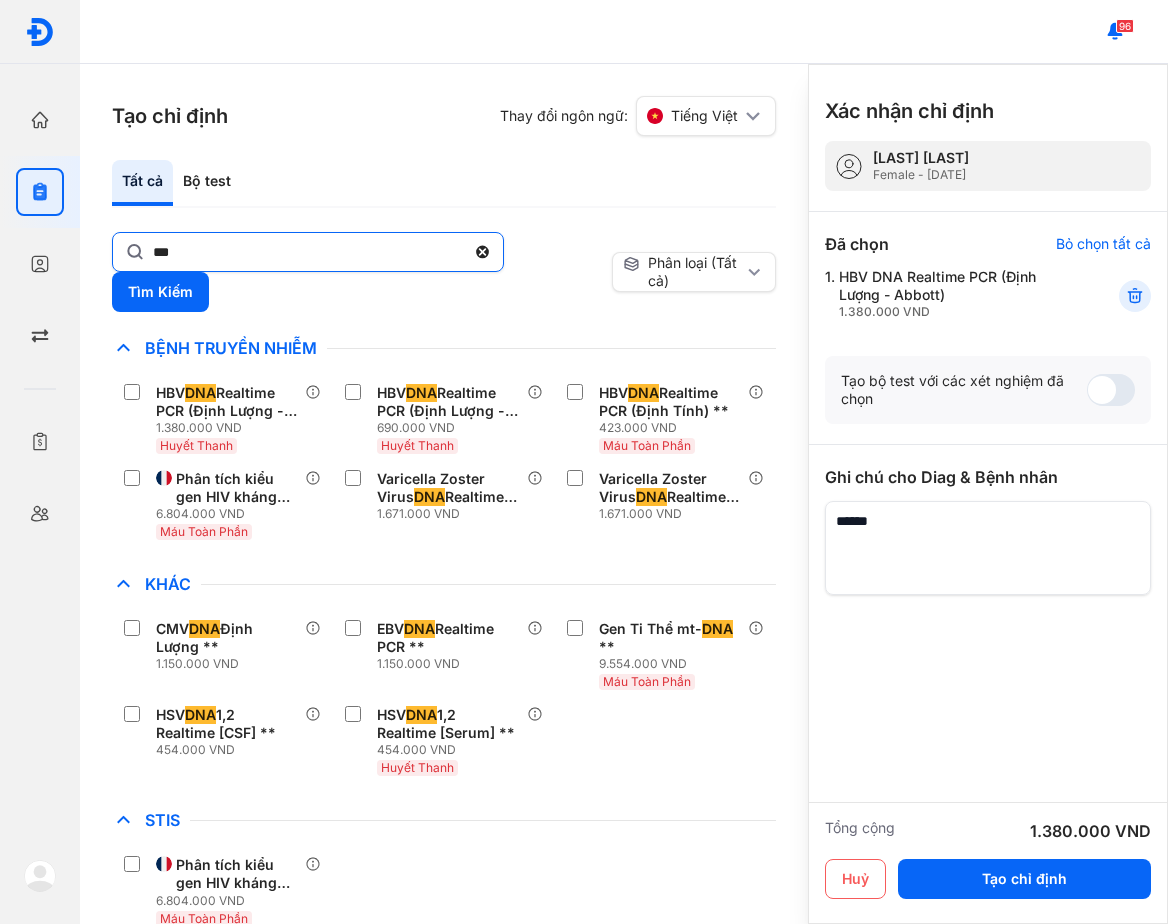 click on "***" at bounding box center (308, 252) 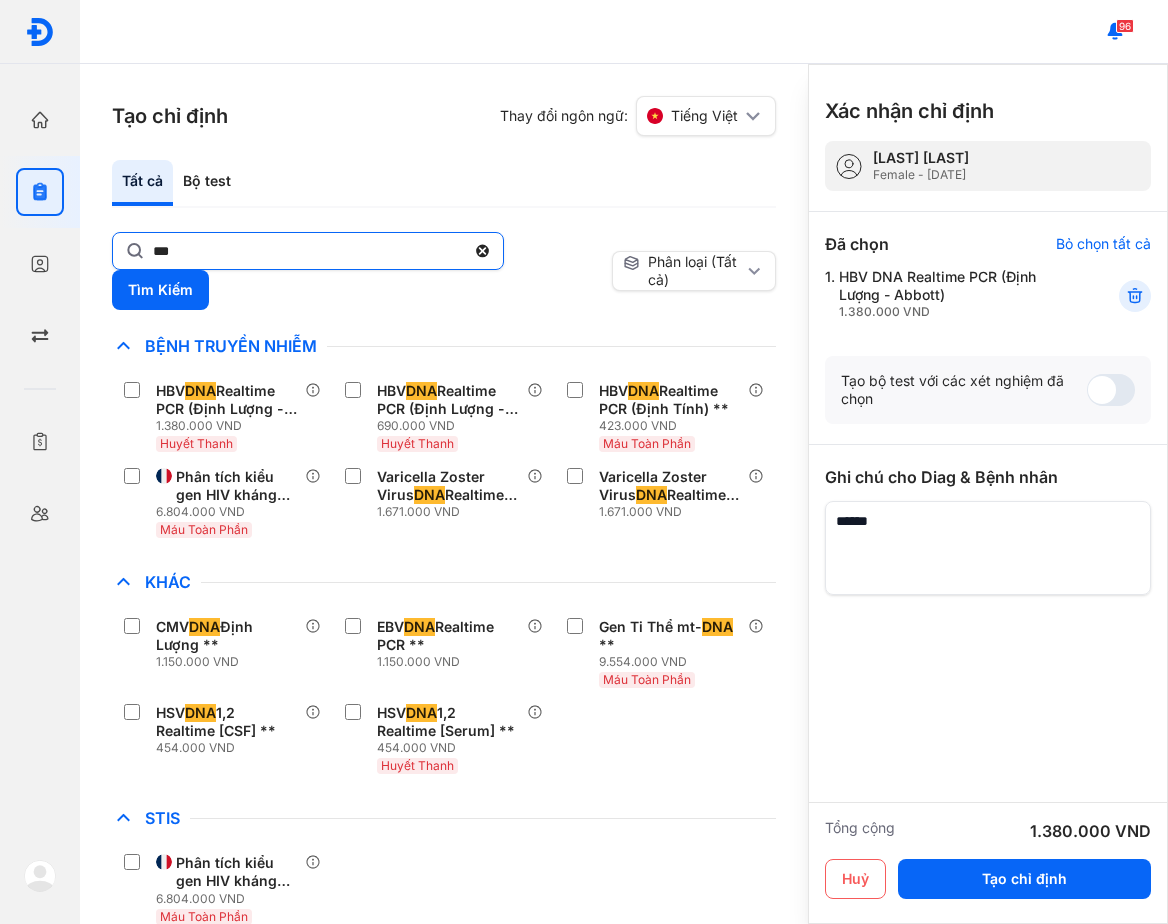 click on "***" 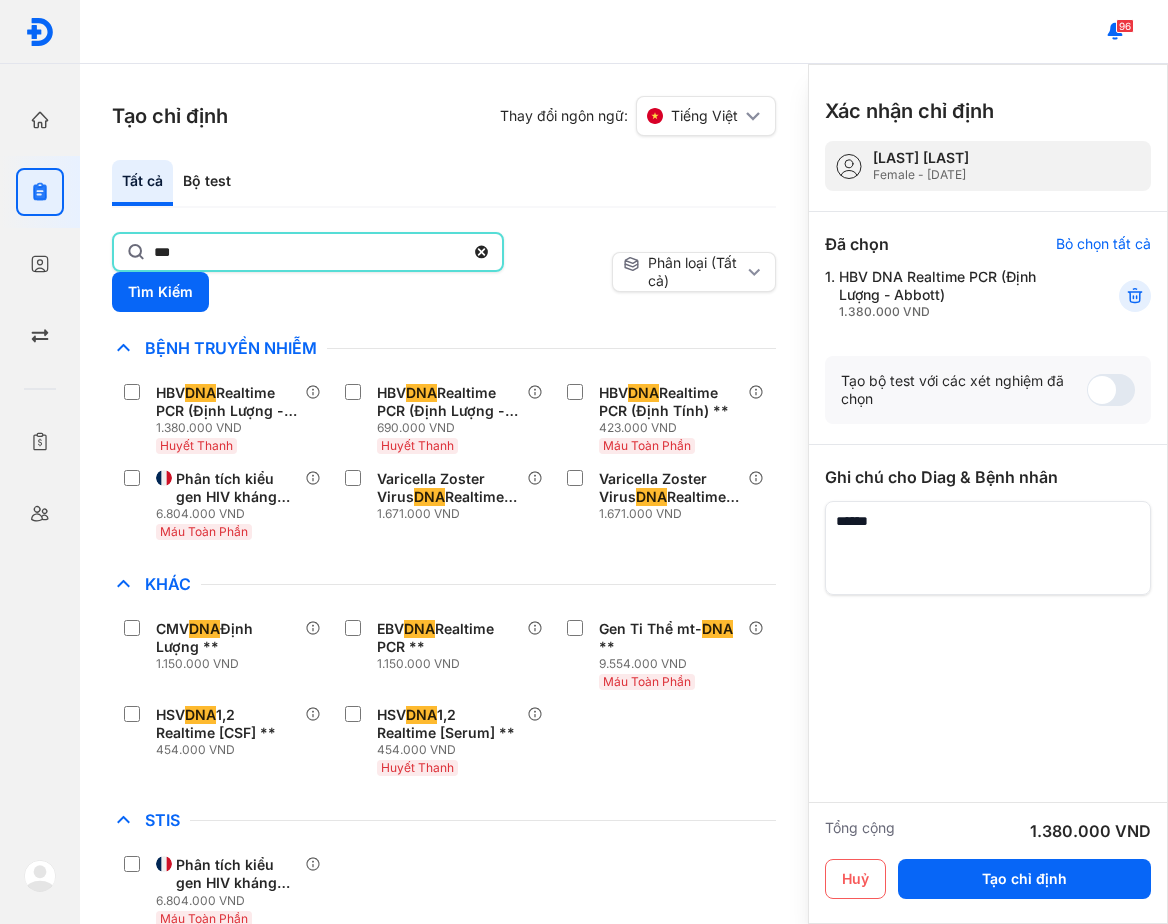 click on "***" 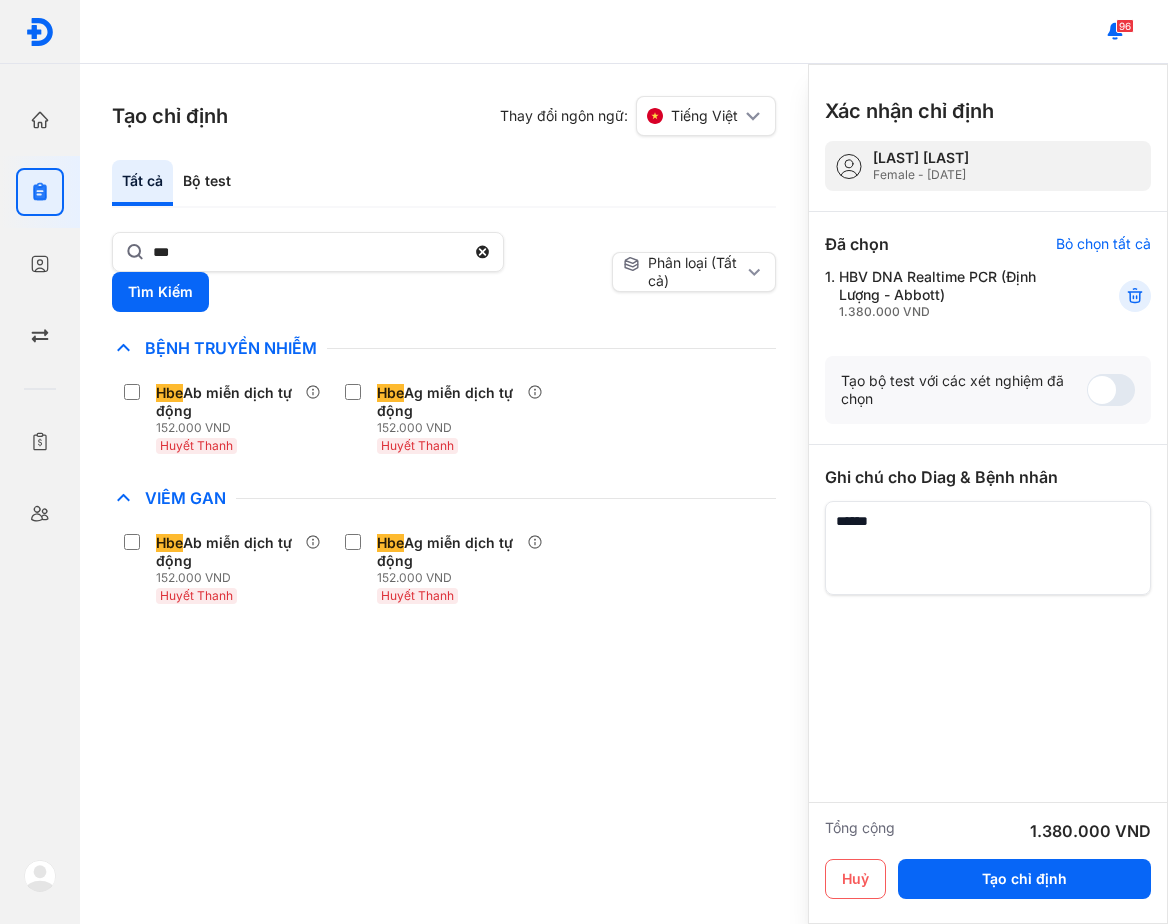 click on "Hbe Ab miễn dịch tự động 152.000 VND Huyết Thanh Hbe Ag miễn dịch tự động 152.000 VND Huyết Thanh" at bounding box center [444, 419] 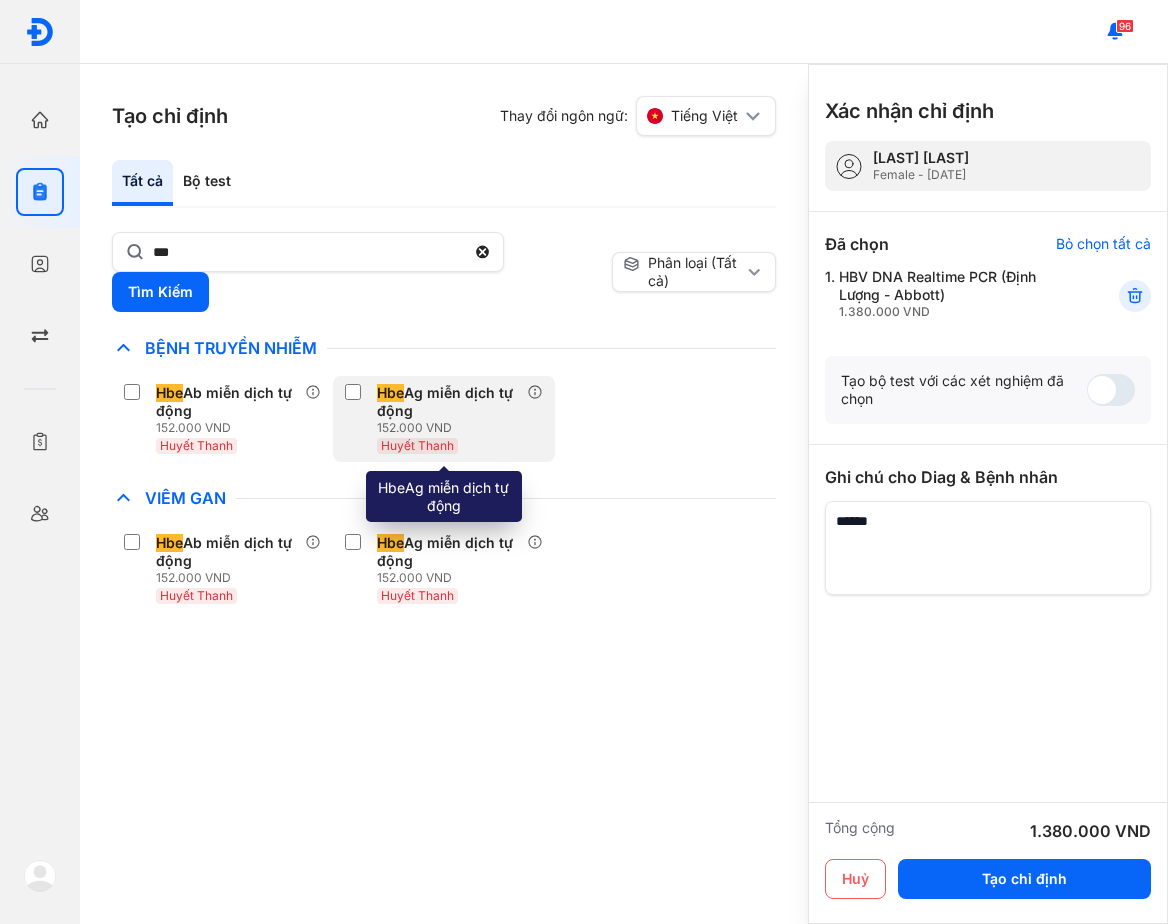click on "152.000 VND" at bounding box center [451, 428] 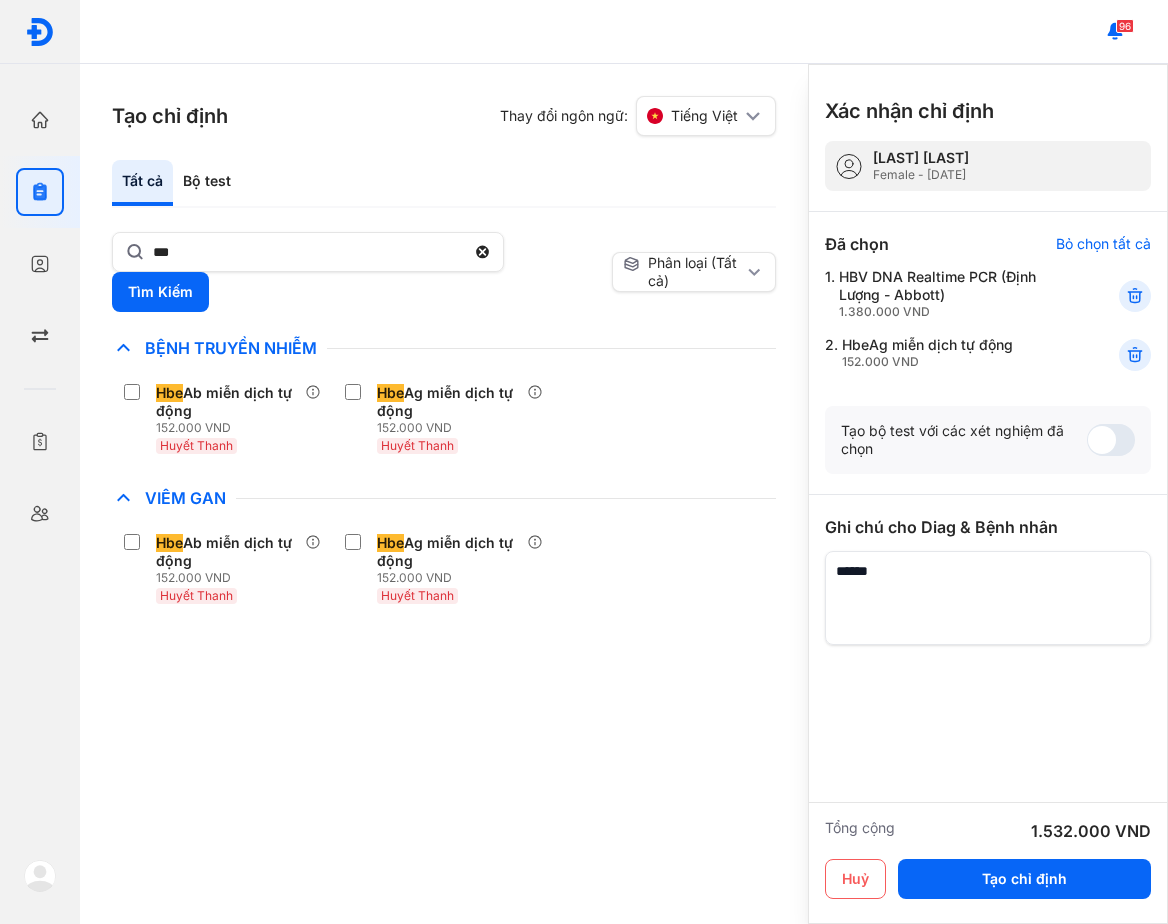 click on "Hbe Ab miễn dịch tự động 152.000 VND Huyết Thanh Hbe Ag miễn dịch tự động 152.000 VND Huyết Thanh" at bounding box center (444, 419) 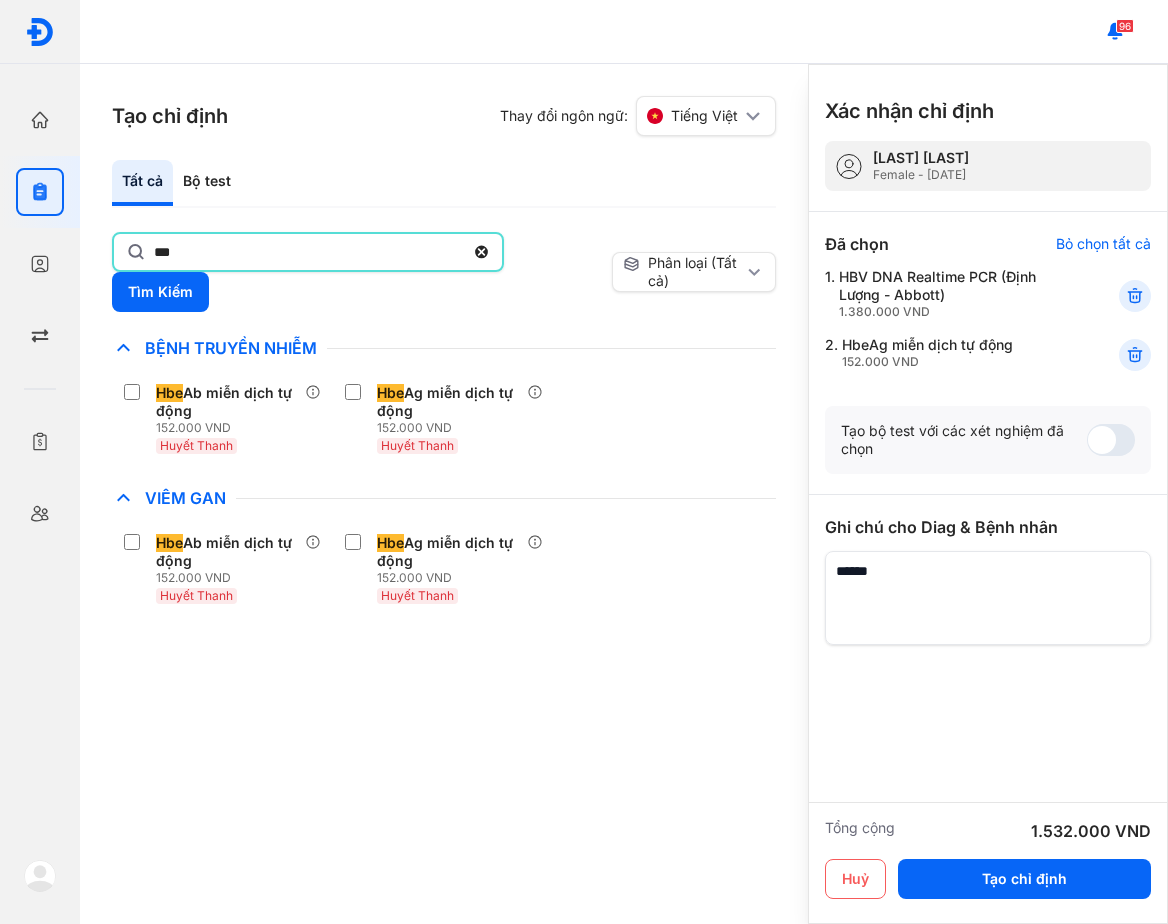 click on "***" 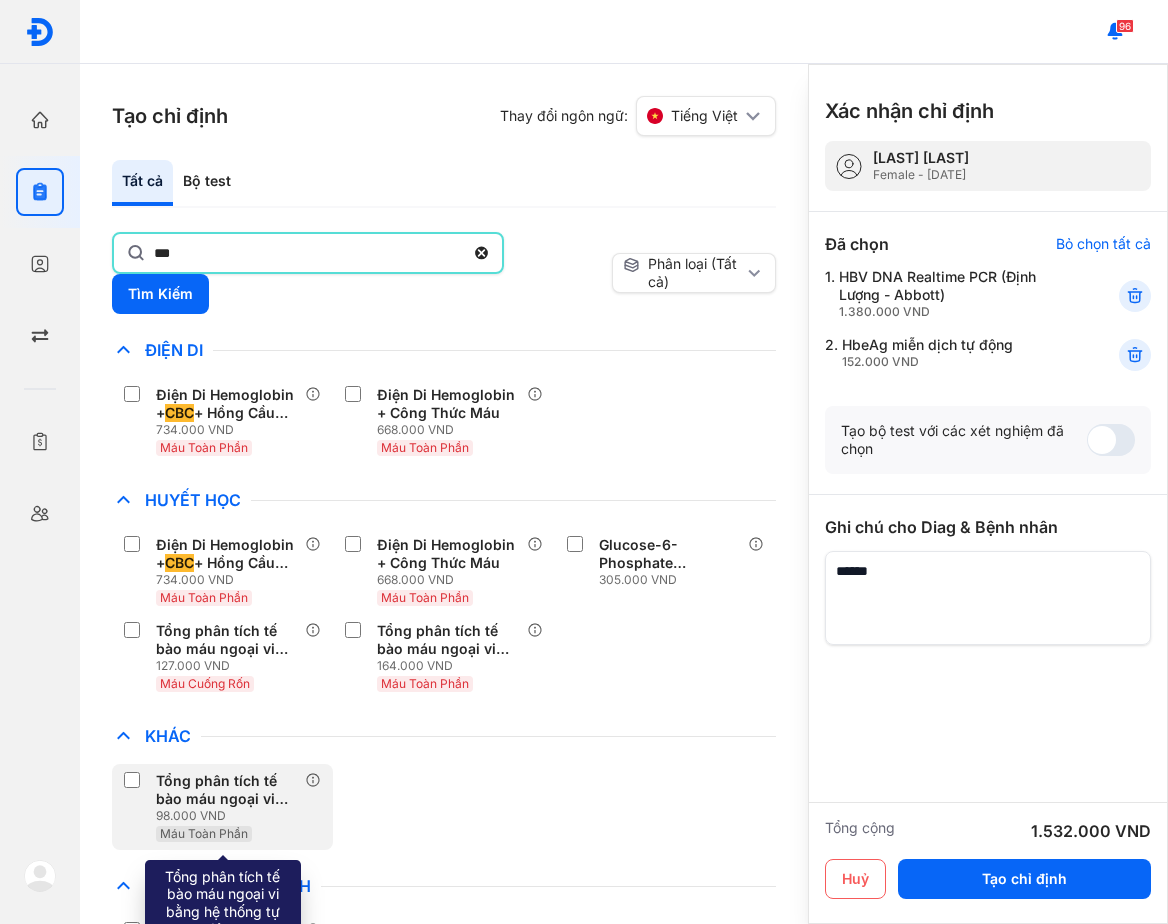click on "98.000 VND" at bounding box center (230, 816) 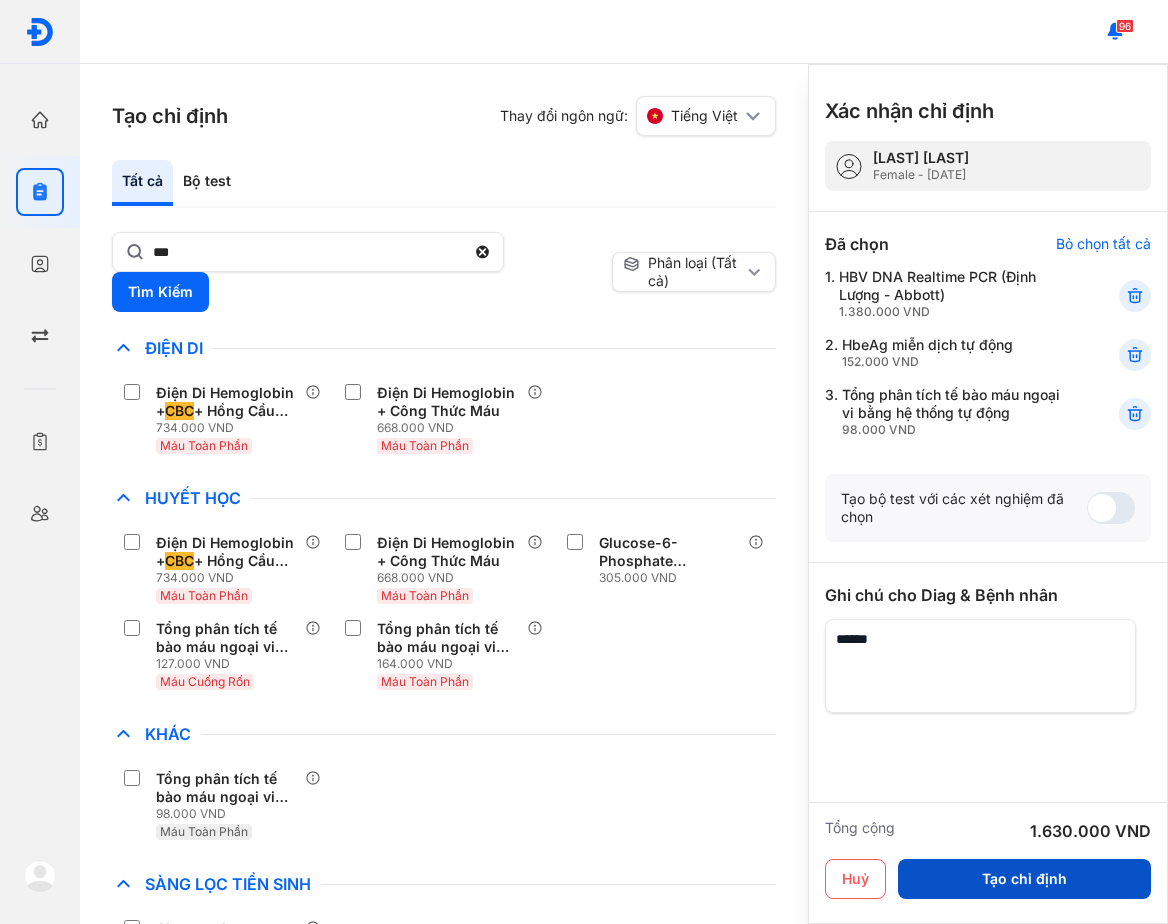 click on "Tạo chỉ định" at bounding box center [1024, 879] 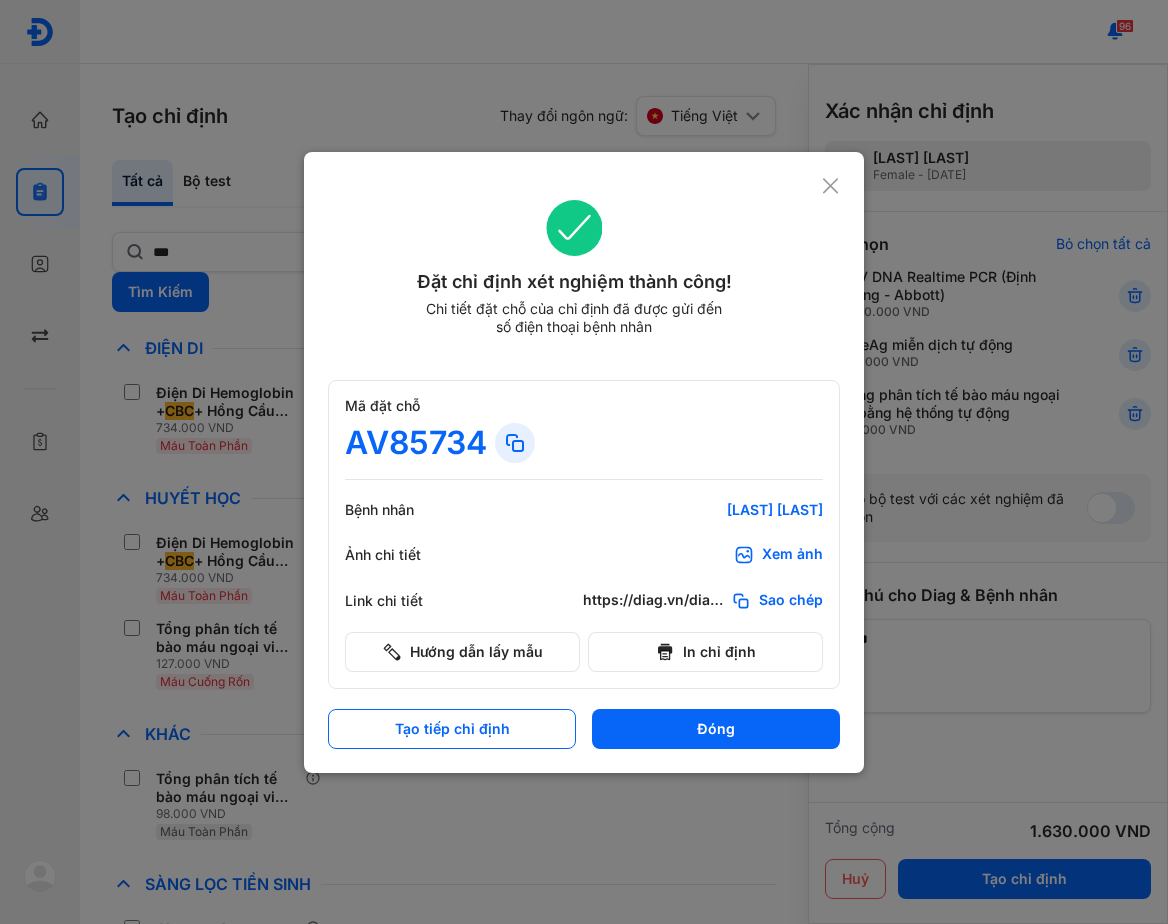 click 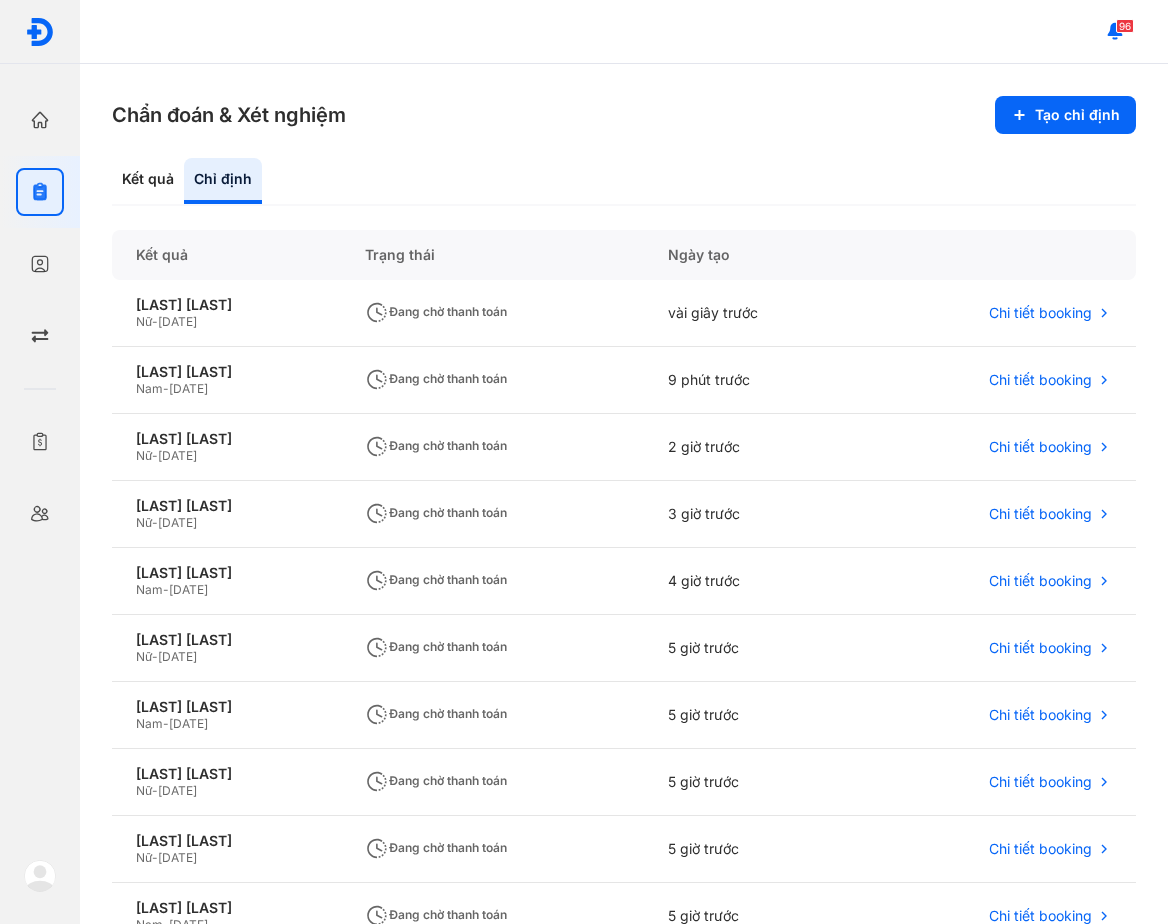 drag, startPoint x: 691, startPoint y: 152, endPoint x: 664, endPoint y: 151, distance: 27.018513 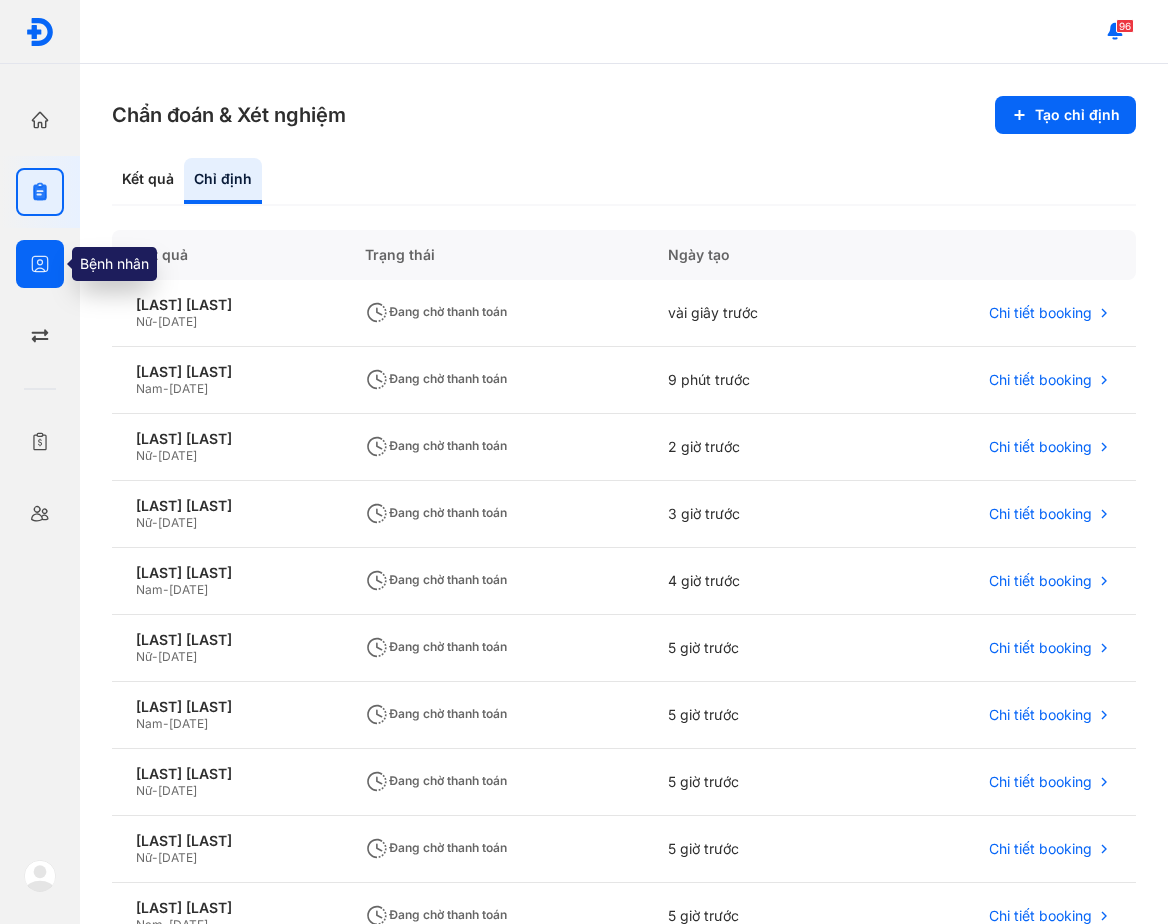 click 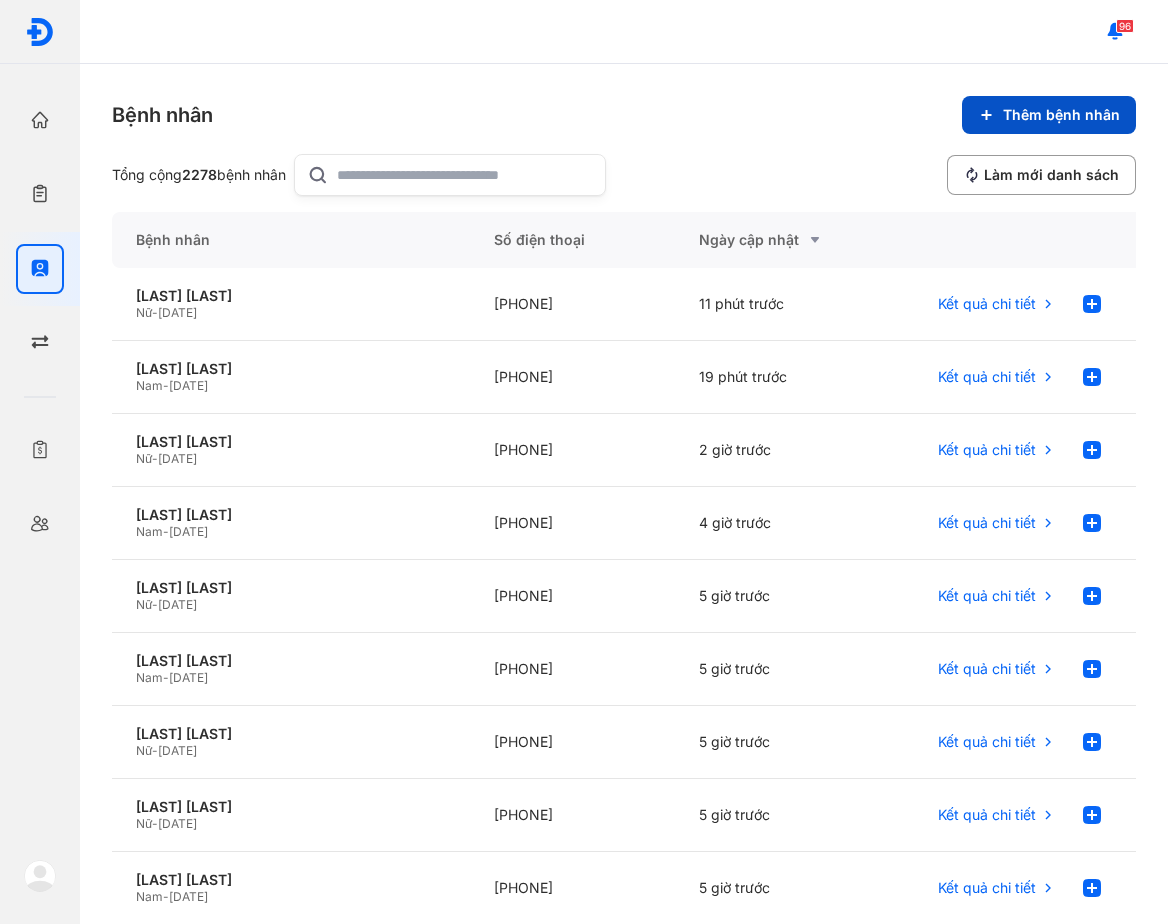 click on "Thêm bệnh nhân" 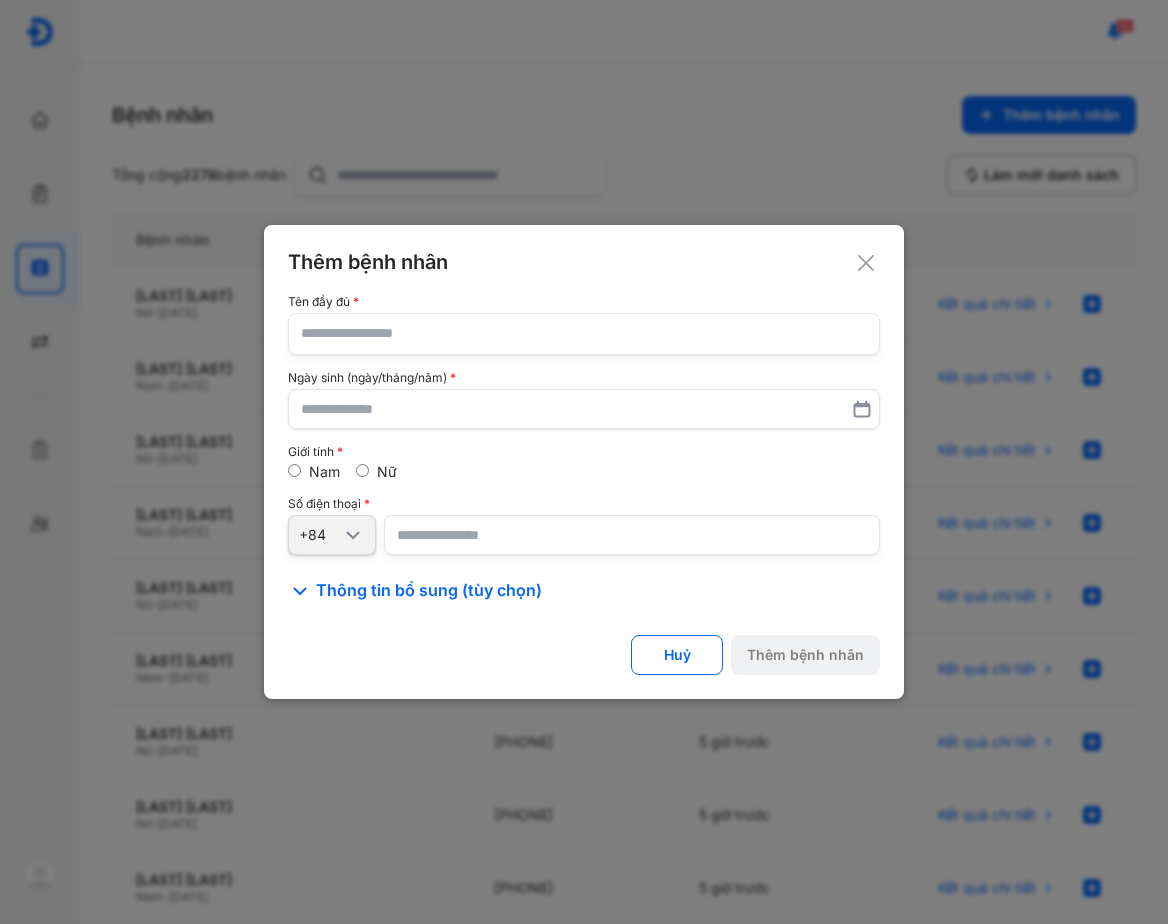 click 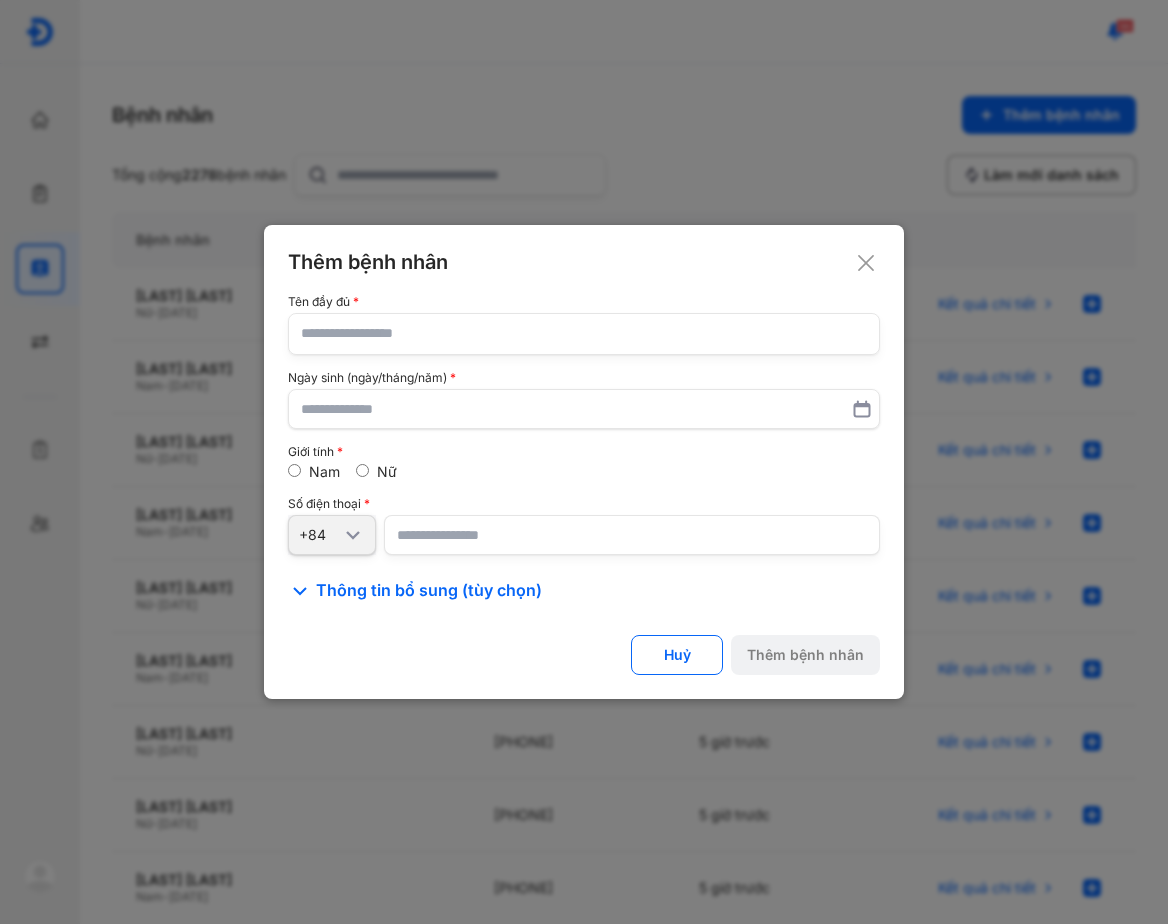 click at bounding box center [584, 334] 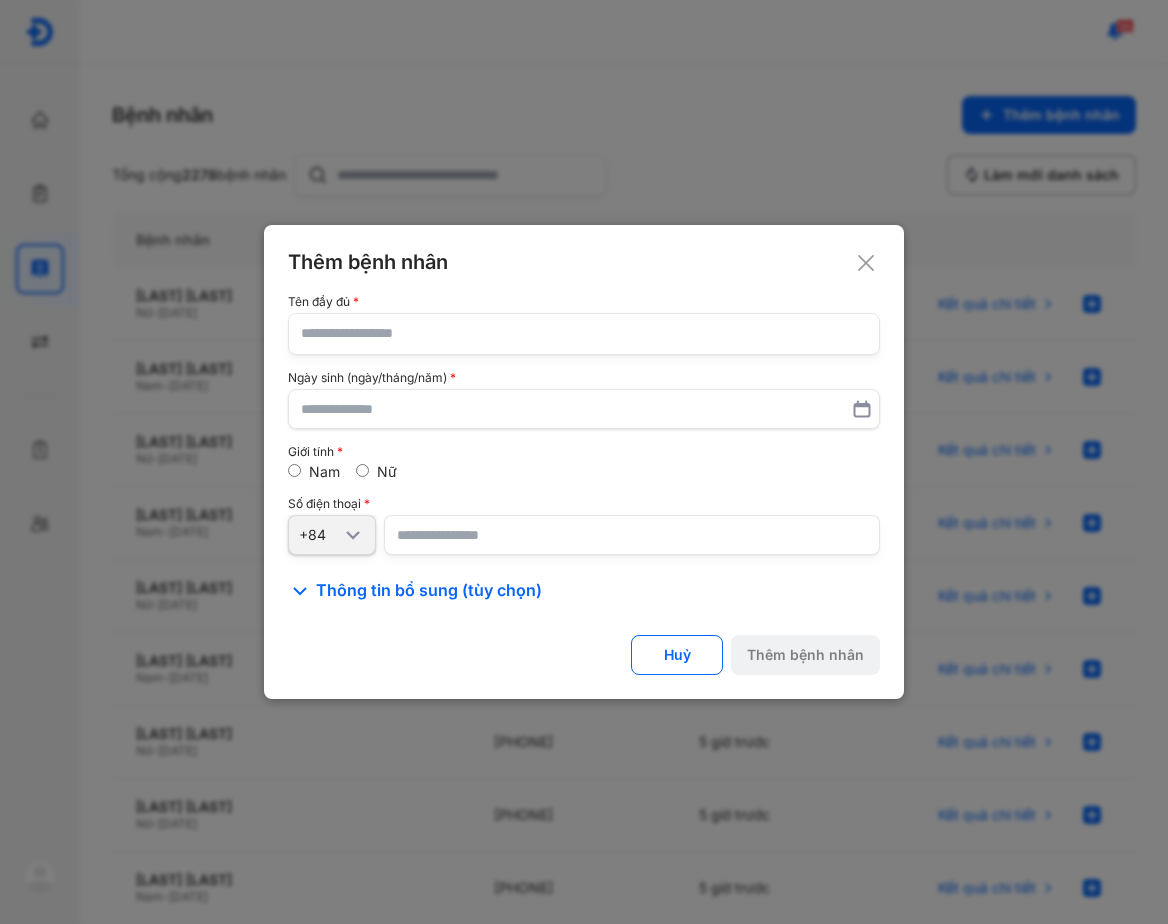 click 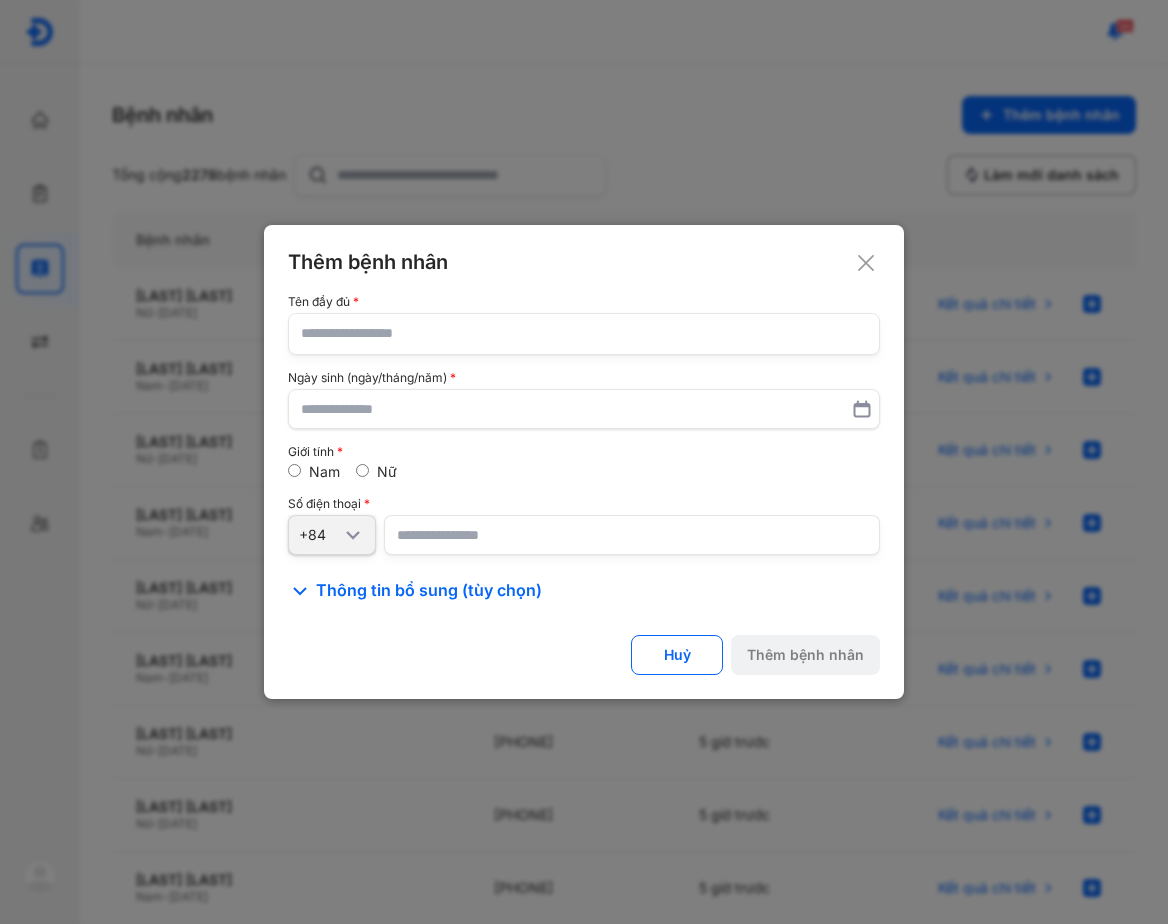 click 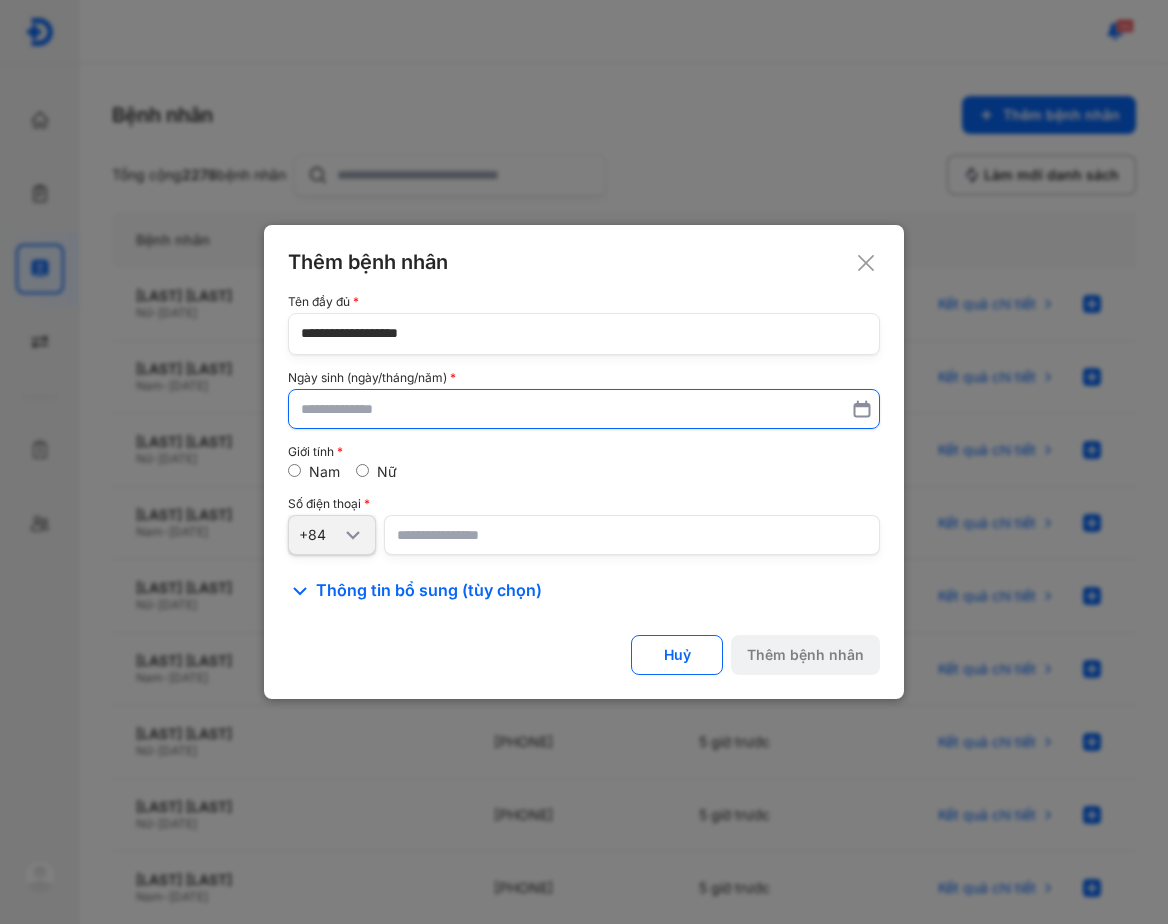 type on "**********" 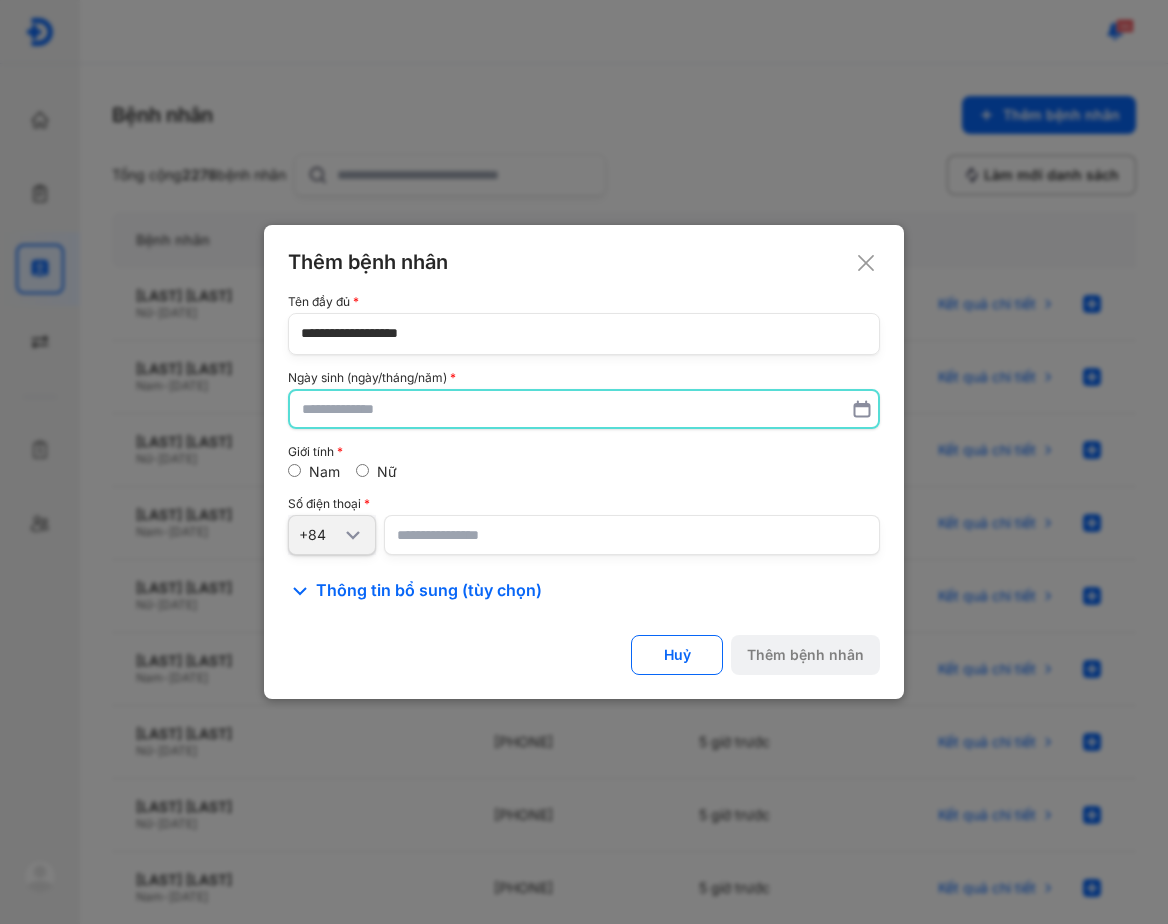 click at bounding box center (584, 409) 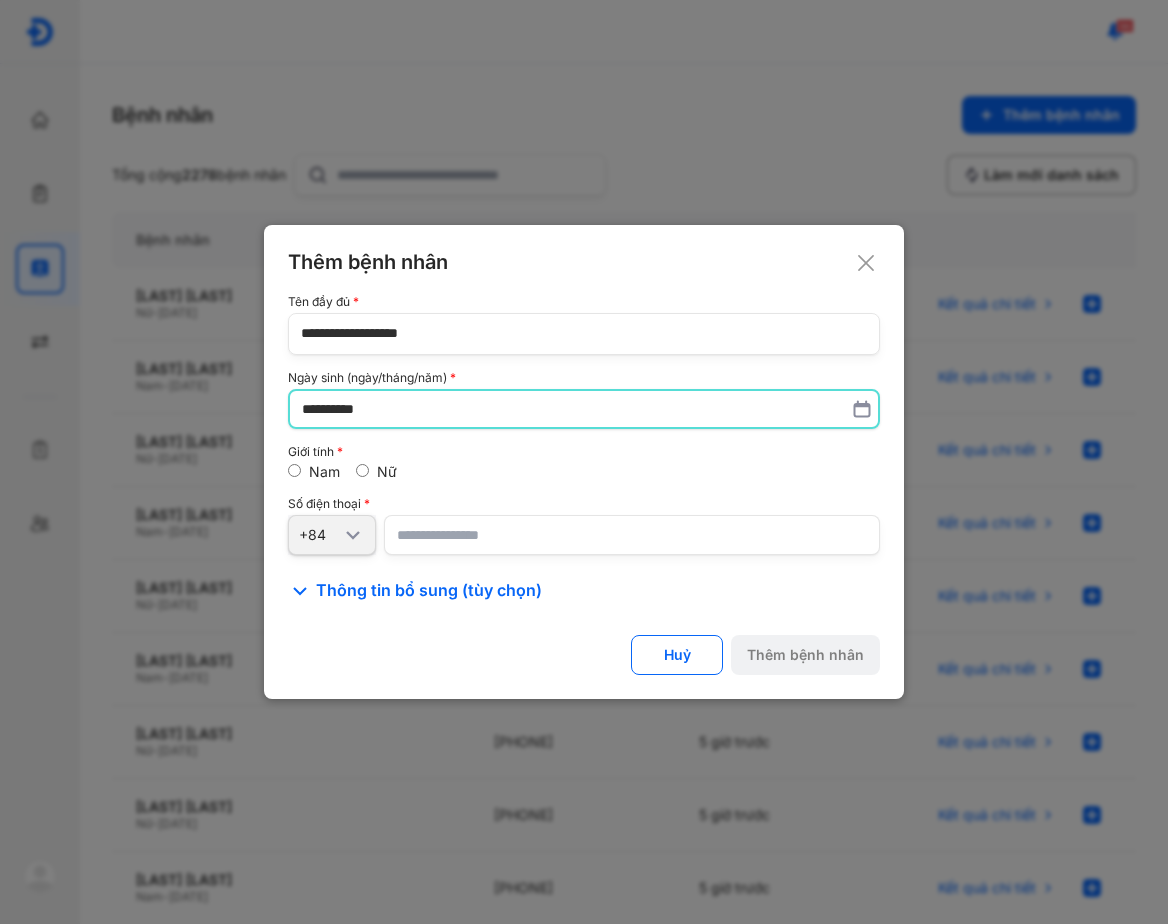 type on "**********" 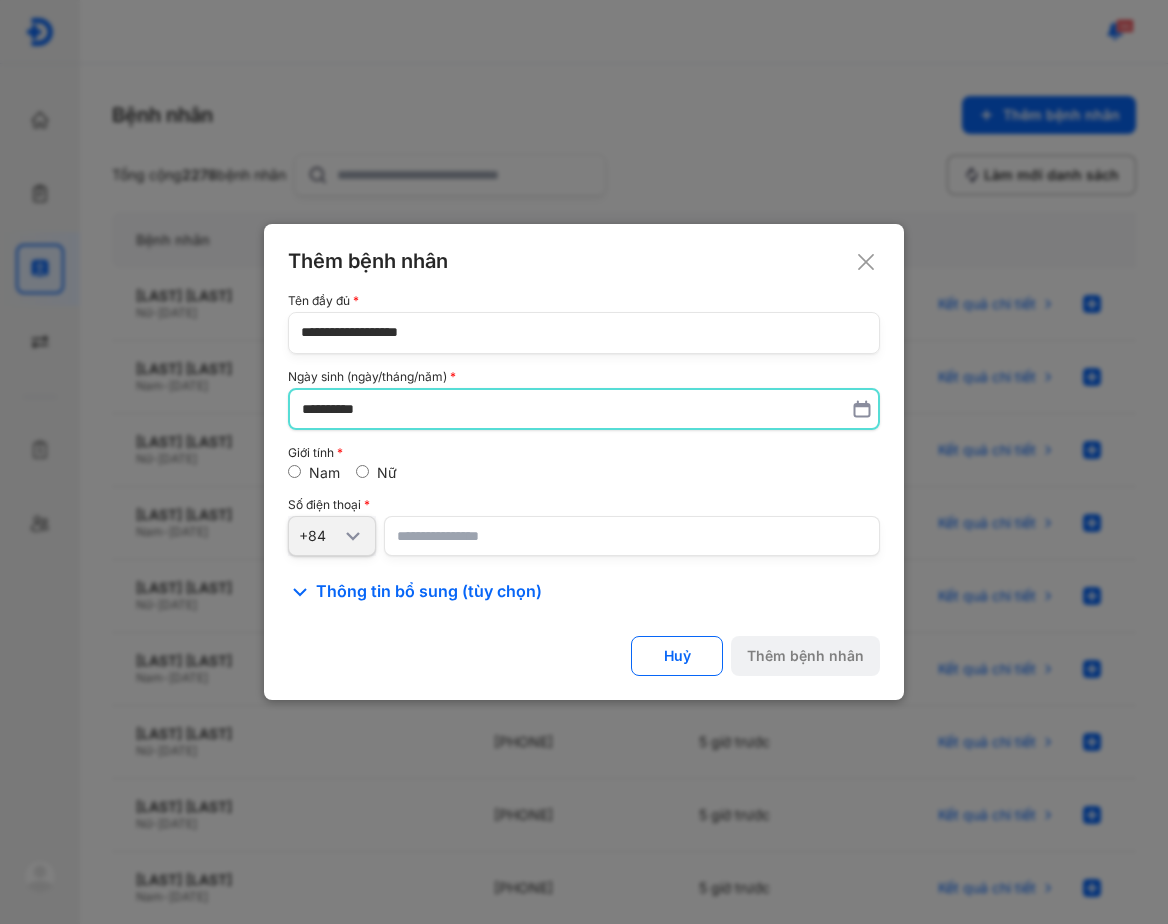 click at bounding box center [632, 536] 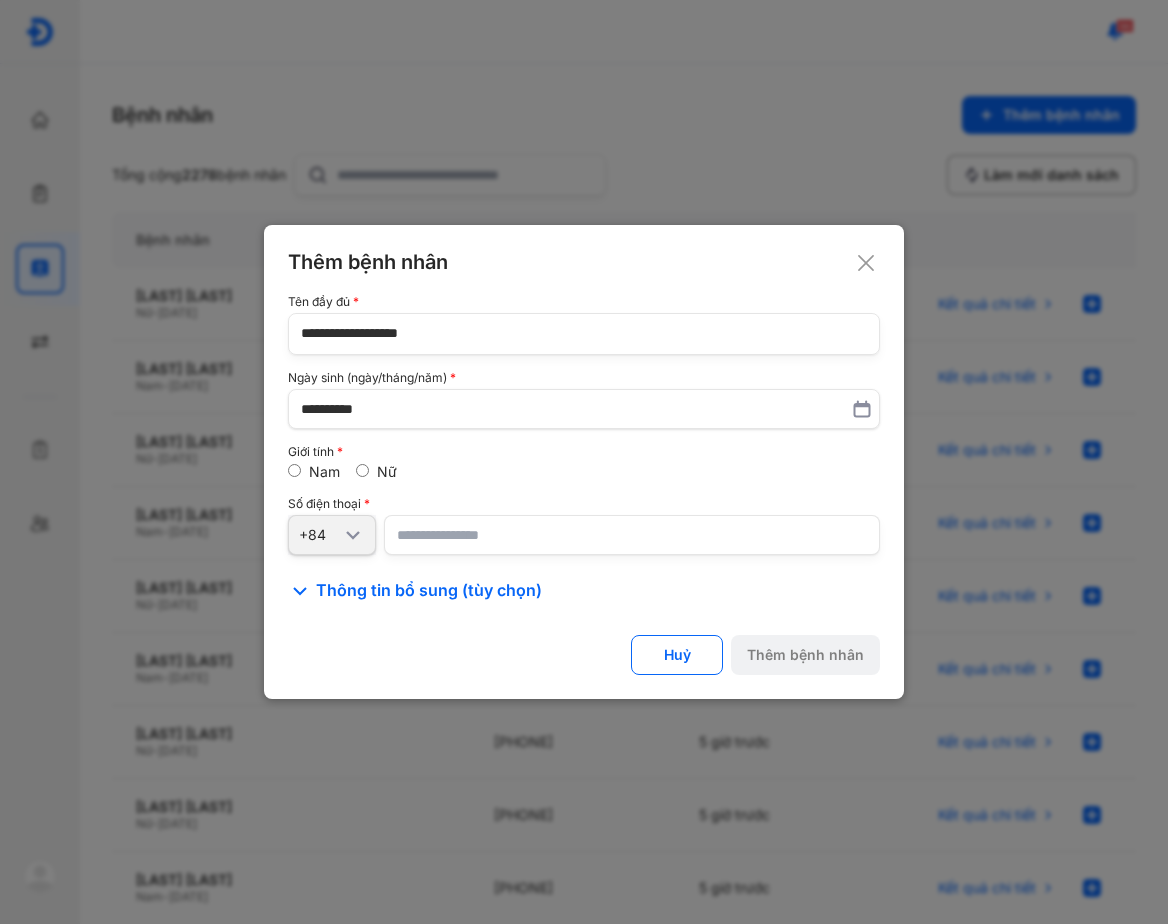 click at bounding box center [632, 535] 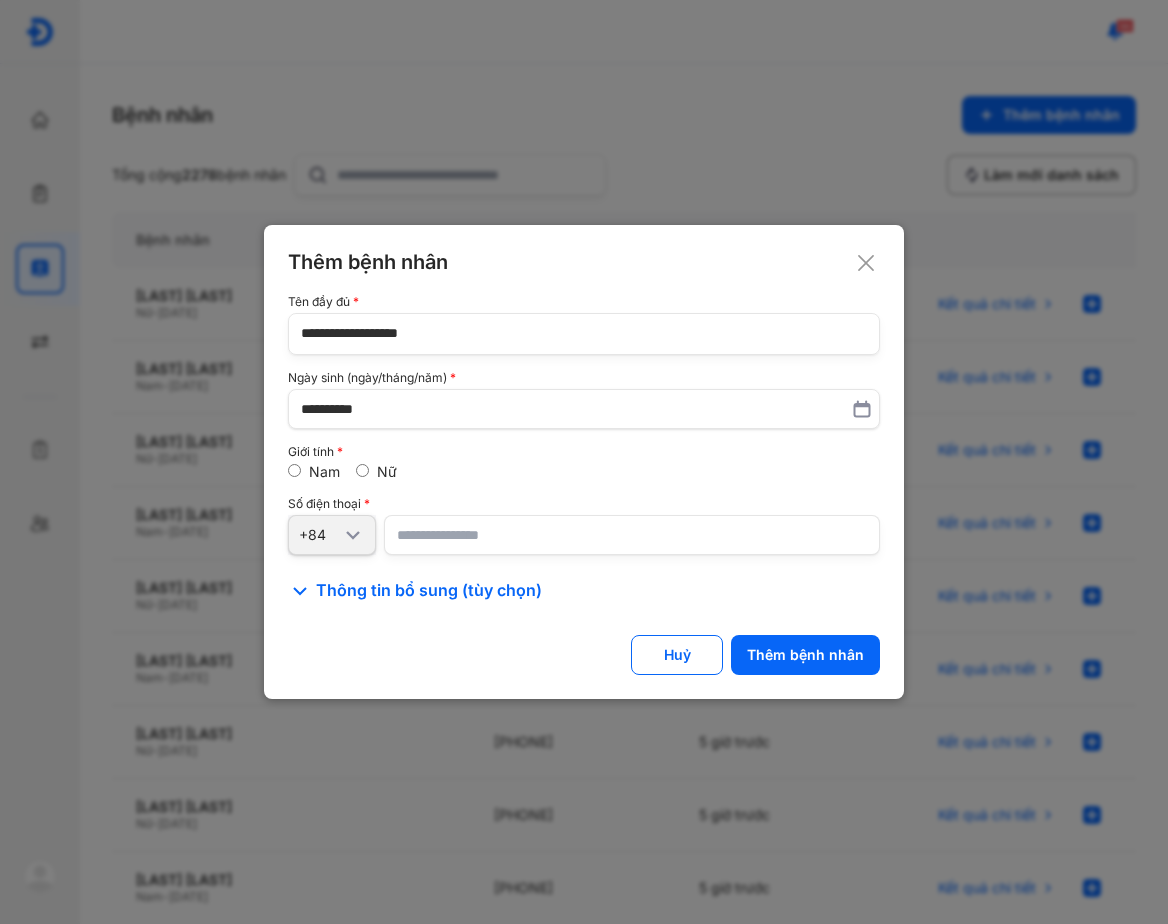 click on "**********" 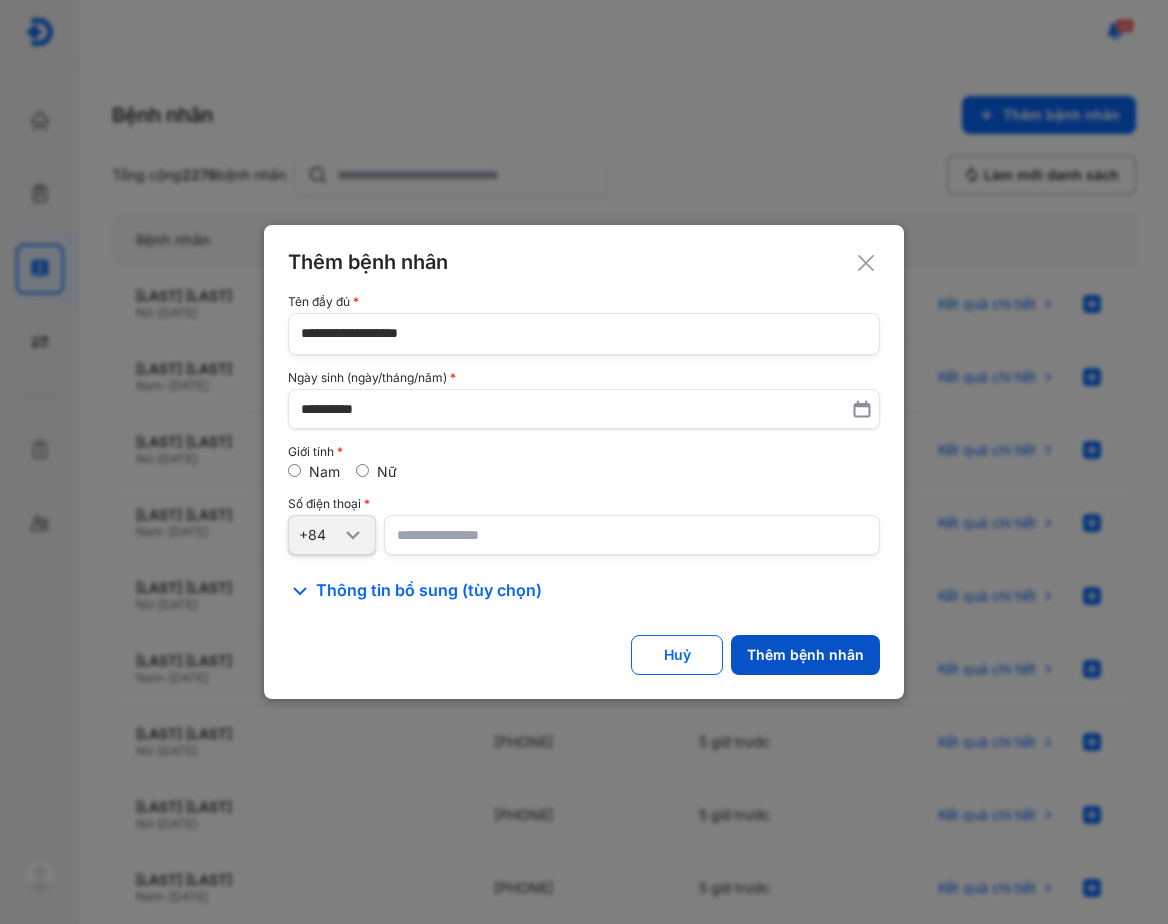 click on "Thêm bệnh nhân" at bounding box center (805, 655) 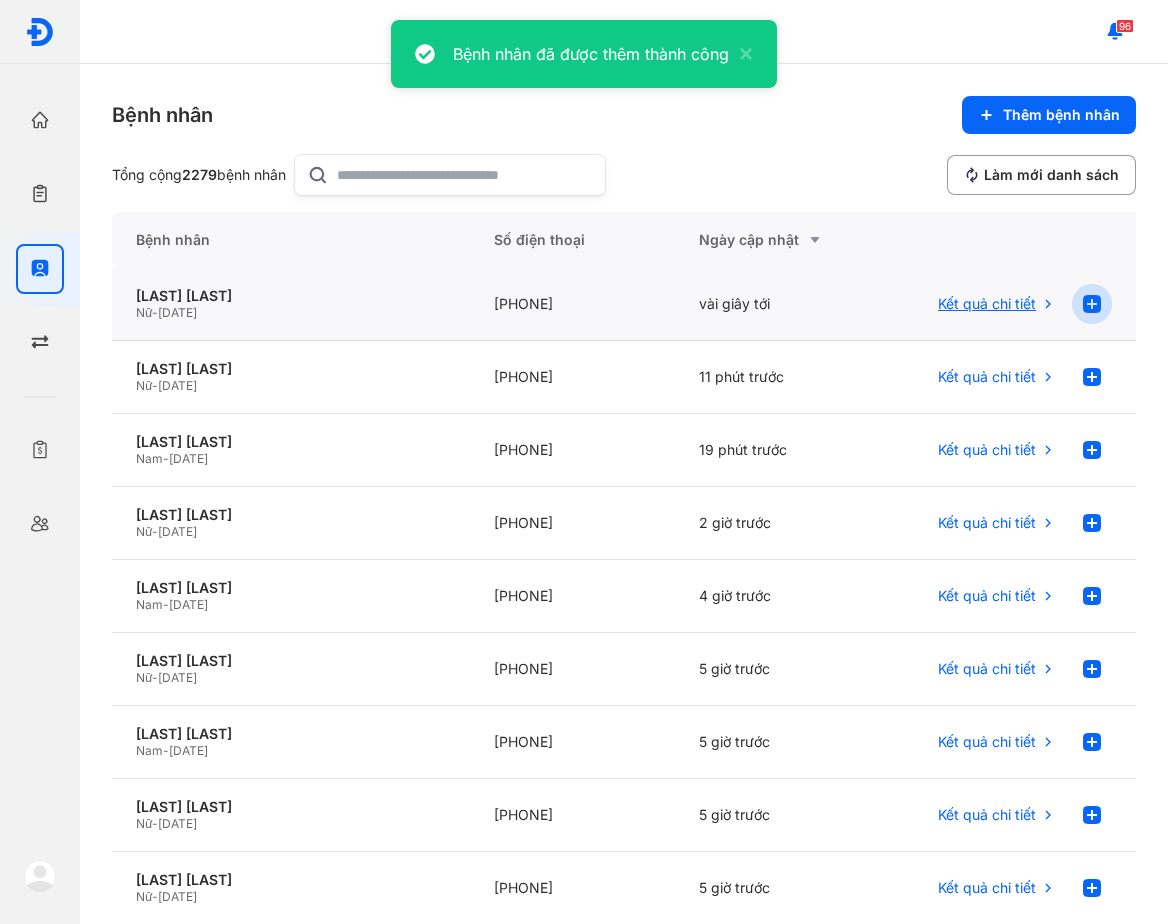 click 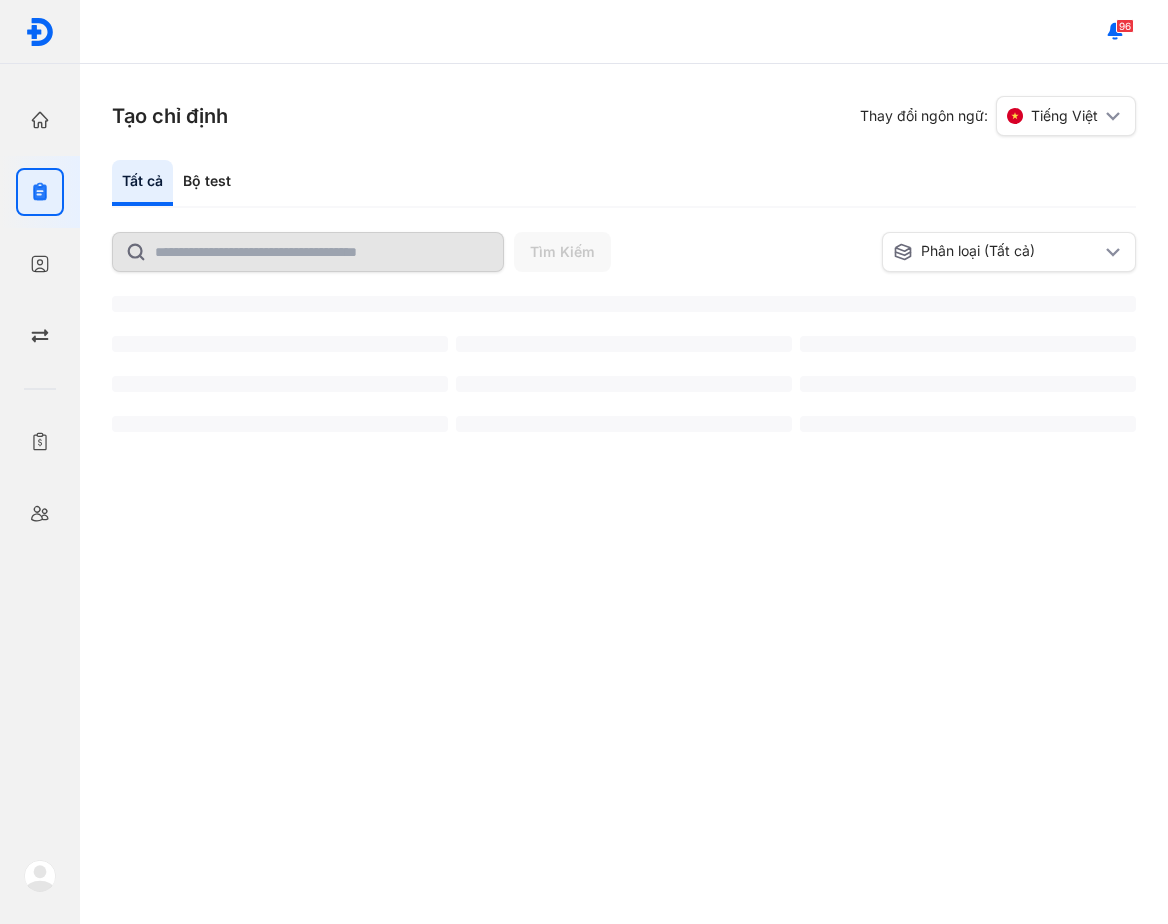 scroll, scrollTop: 0, scrollLeft: 0, axis: both 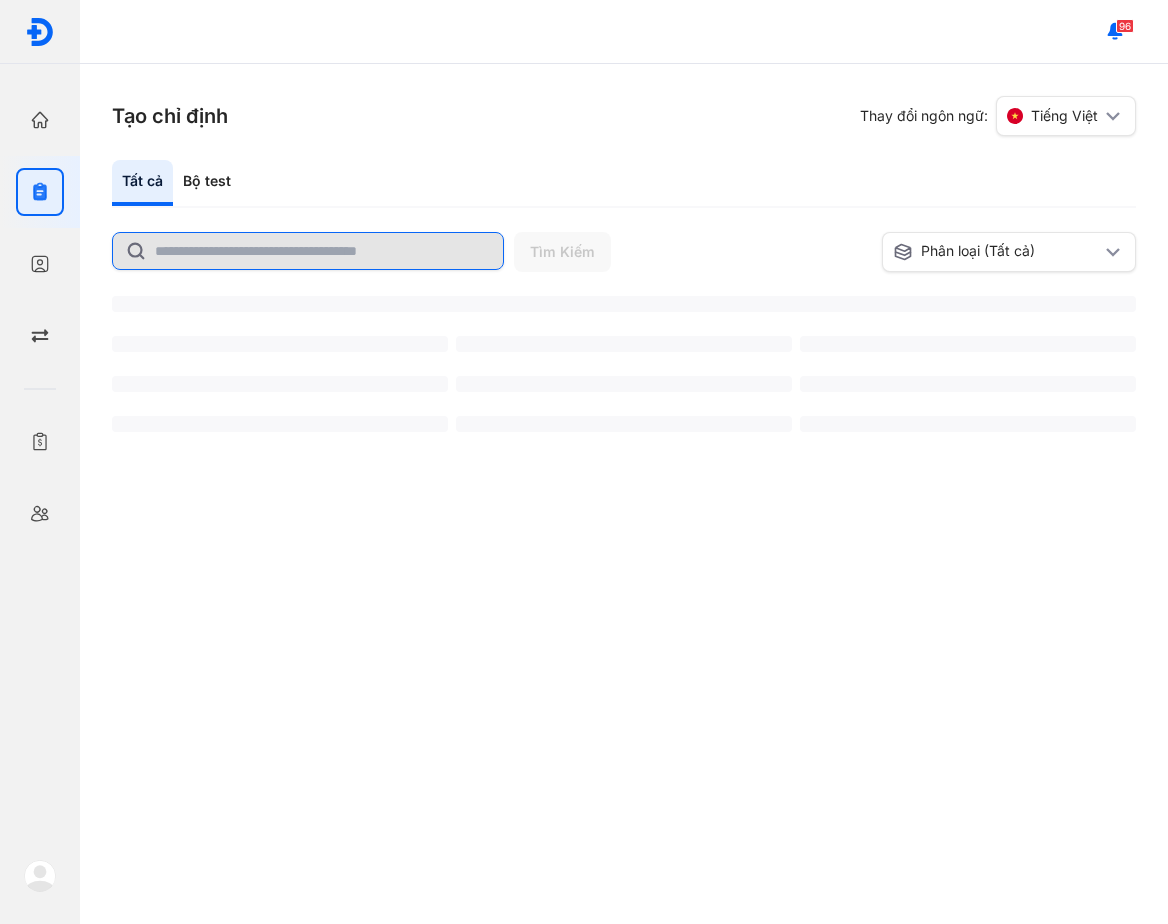 click 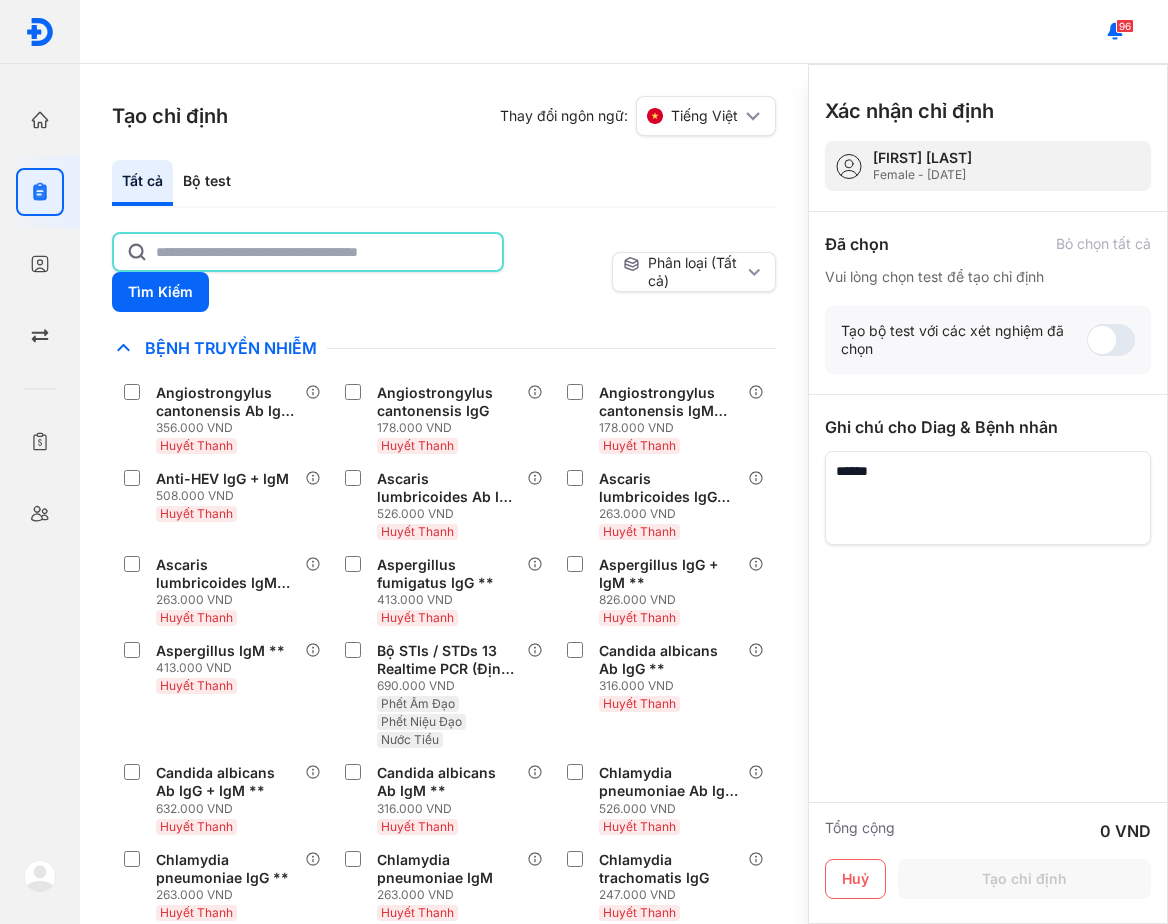 click 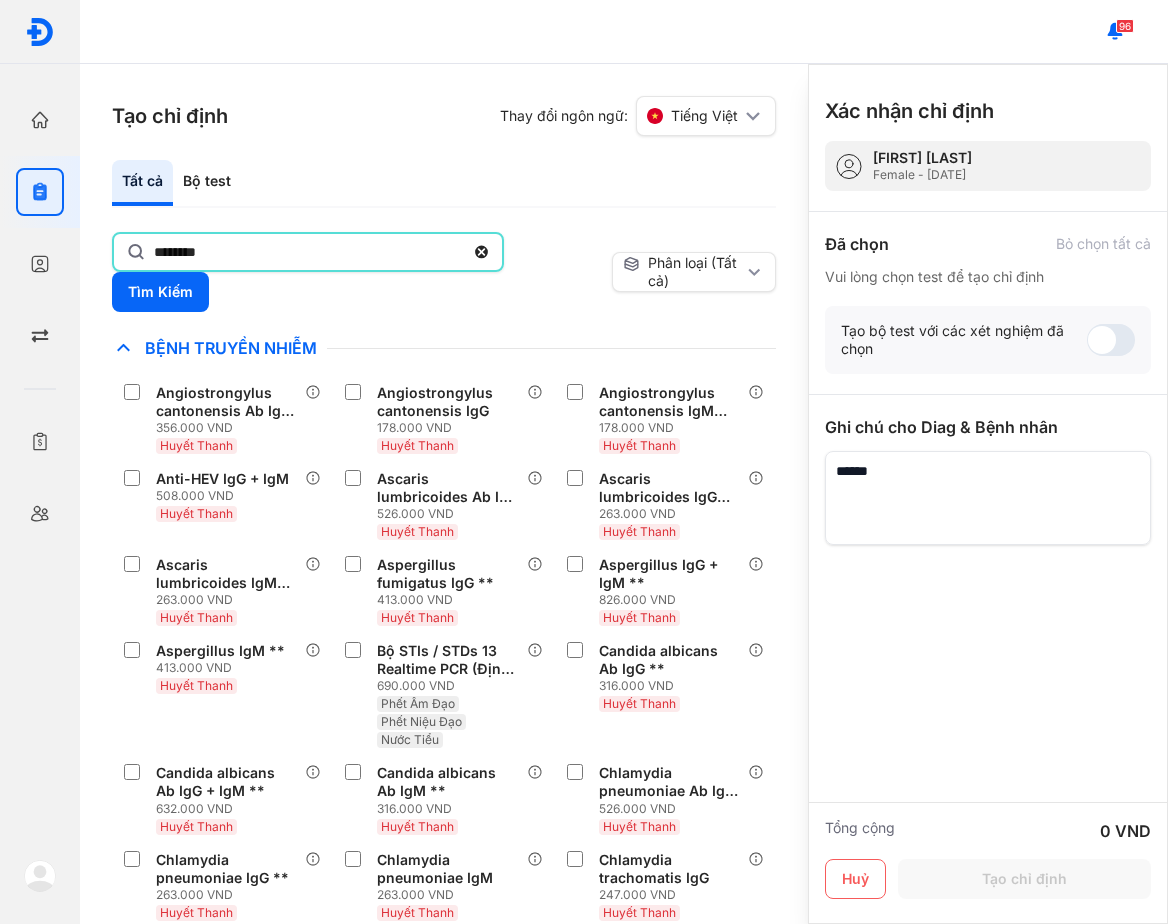 type on "********" 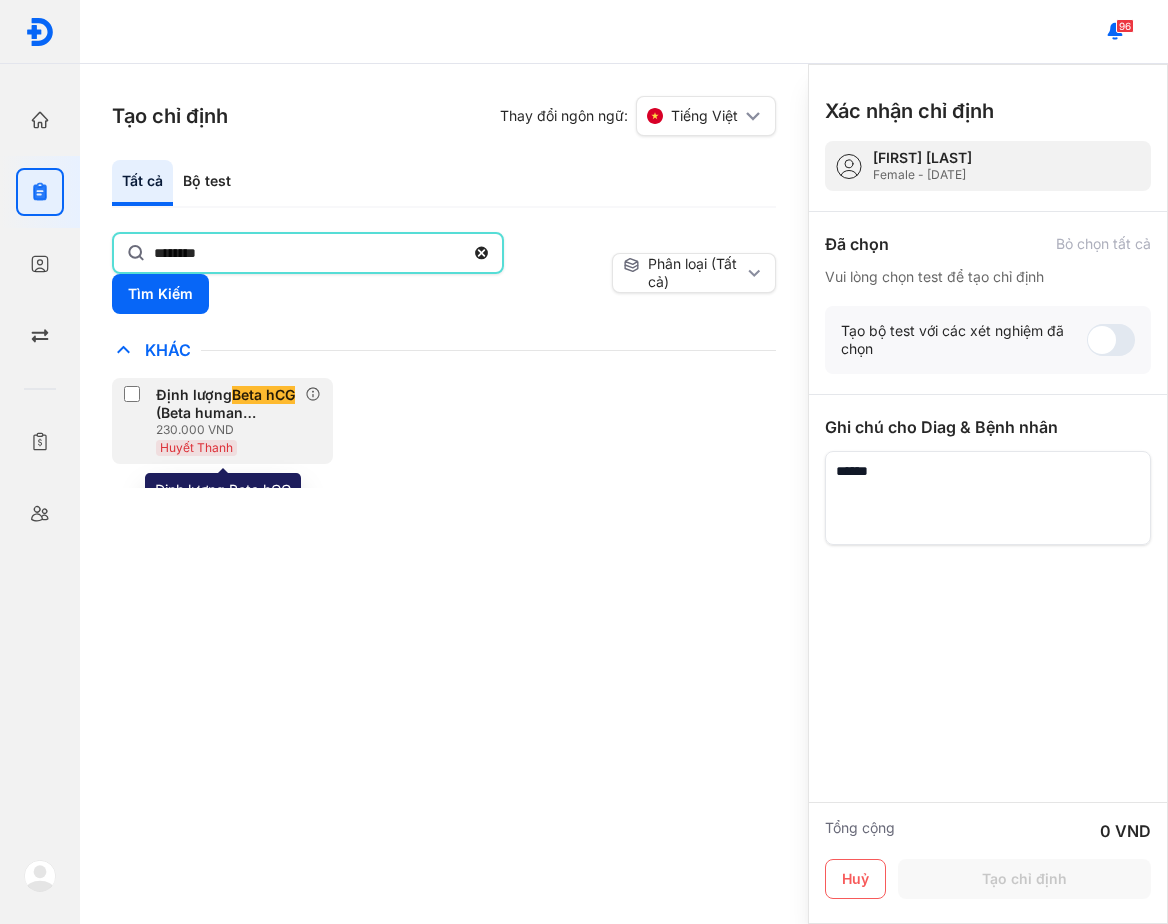 click on "Định lượng  Beta hCG  (Beta human Chorionic Gonadotropins) [Huyết Thanh]" at bounding box center (226, 404) 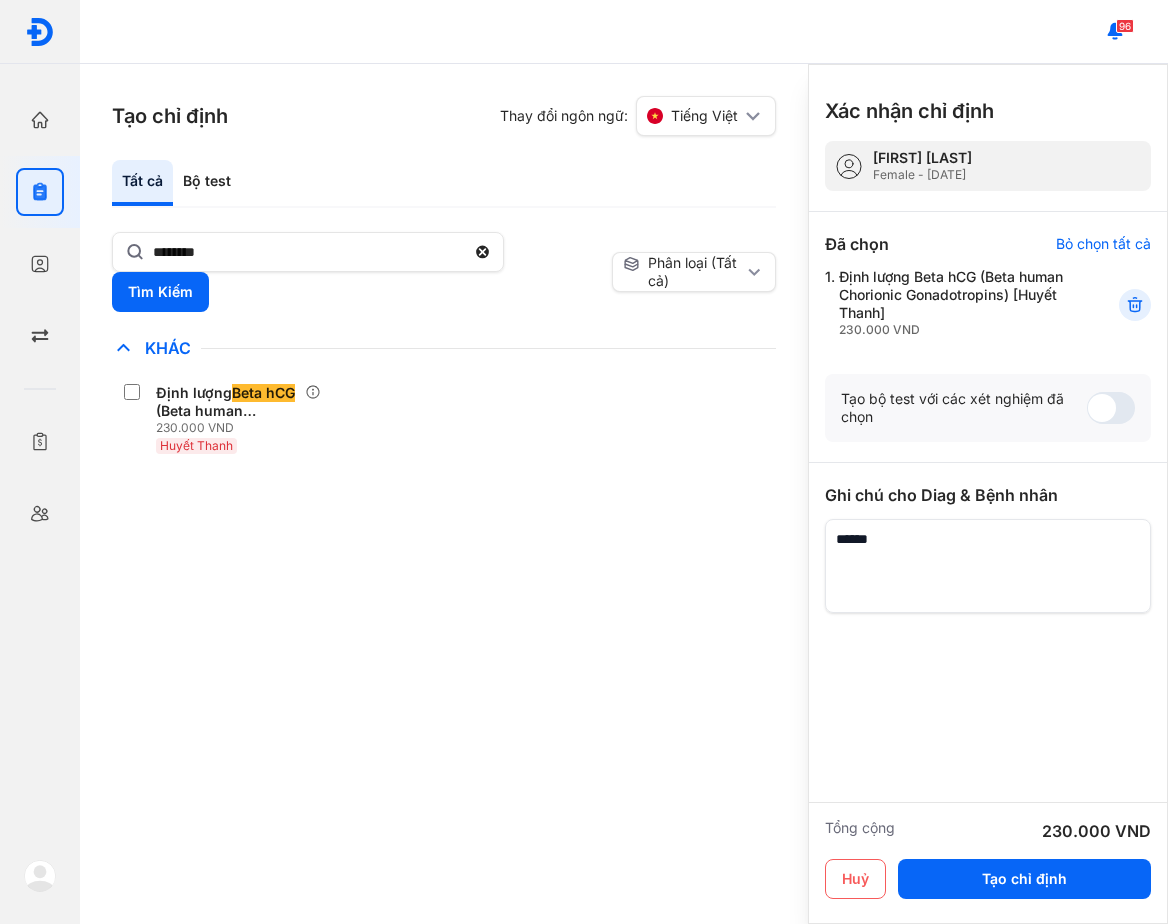 click on "Tạo chỉ định Thay đổi ngôn ngữ:  Tiếng Việt Tất cả Bộ test ******** Tìm Kiếm  Phân loại (Tất cả) Lưu làm chế độ xem mặc định Chỉ định nhiều nhất Bệnh Truyền Nhiễm Chẩn Đoán Hình Ảnh Chất Gây Nghiện COVID Di Truyền Dị Ứng Điện Di Độc Chất Đông Máu Gan Hô Hấp Huyết Học Khác Định lượng  Beta hCG  (Beta human Chorionic Gonadotropins) [Huyết Thanh] 230.000 VND Huyết Thanh Ký Sinh Trùng Nội Tiết Tố & Hóoc-môn Sản Phụ Khoa Sàng Lọc Tiền Sinh STIs Sức Khỏe Nam Giới Thận Tiểu Đường Tim Mạch Tổng Quát Tự Miễn Tuyến Giáp Ung Thư Vi Chất Vi Sinh Viêm Gan Yếu Tố Viêm lx 2 Xét nghiệm Định lượng iPTH (intact Parathyroid hormone) [Huyết Thanh], Canxi (Ca) [Nước Tiểu] Thêm vào chỉ định" at bounding box center [444, 494] 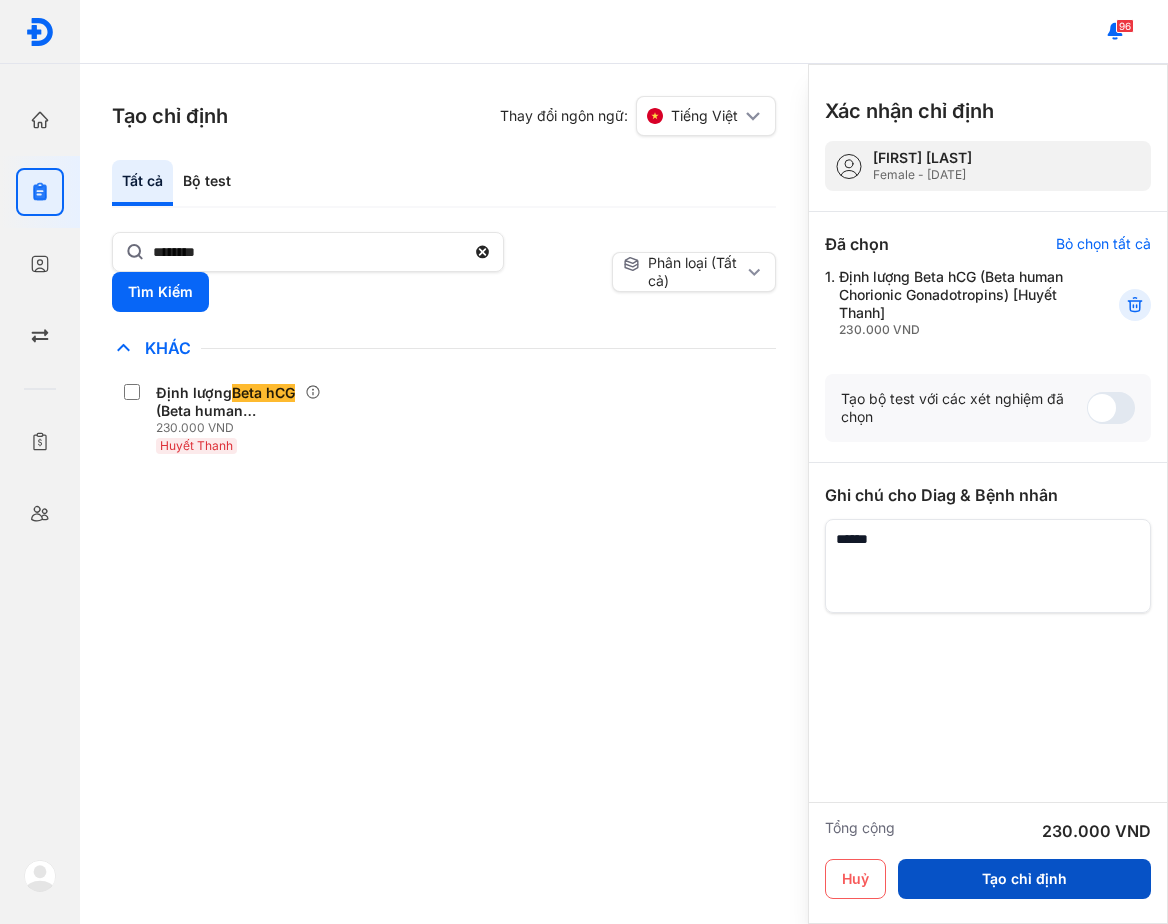 click on "Tạo chỉ định" at bounding box center (1024, 879) 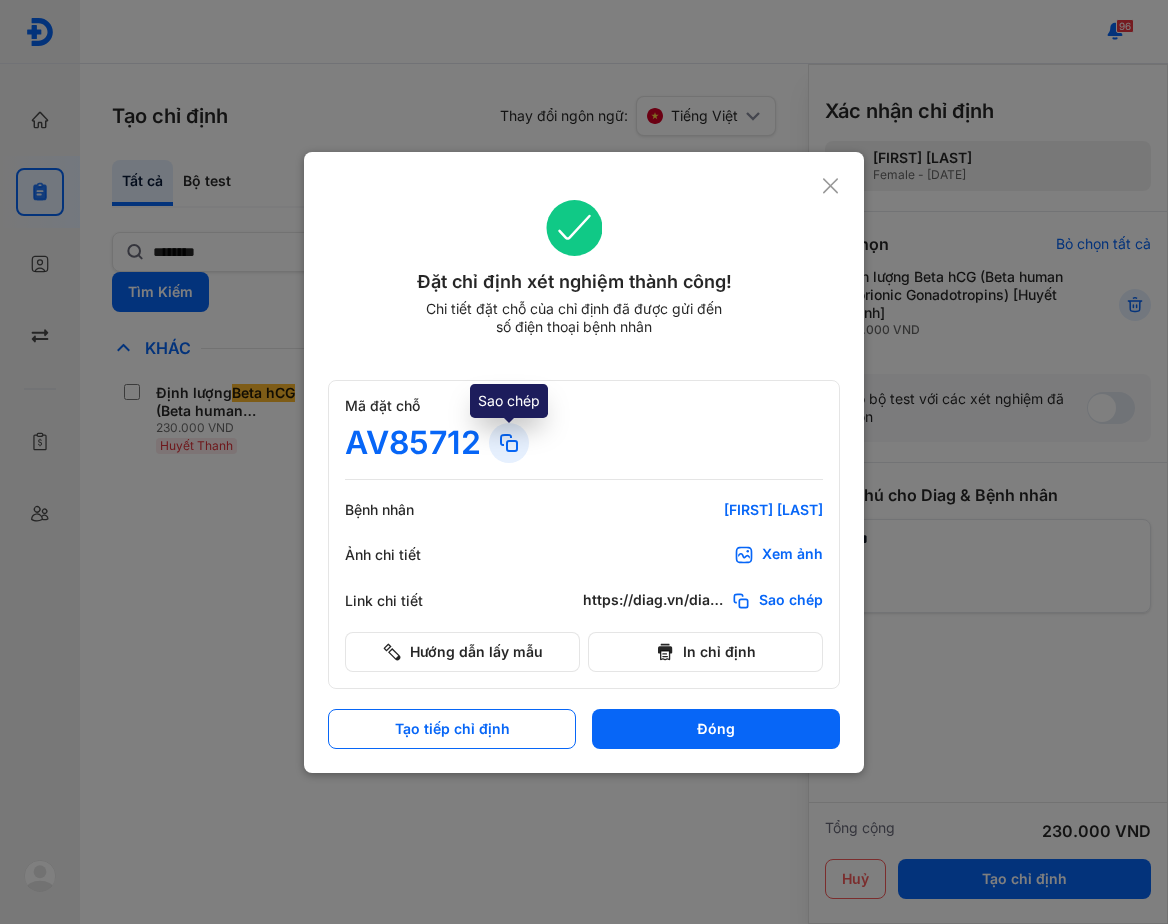 click 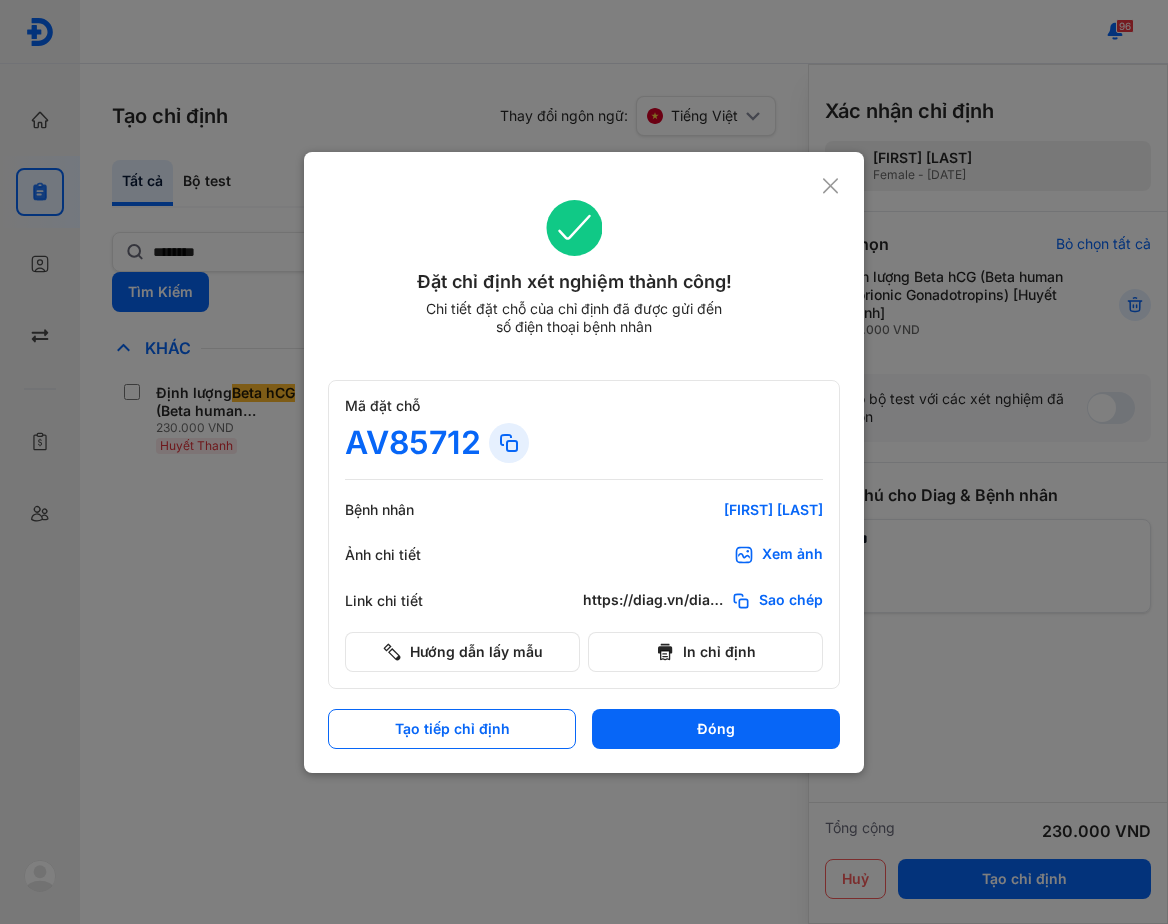 drag, startPoint x: 708, startPoint y: 436, endPoint x: 693, endPoint y: 436, distance: 15 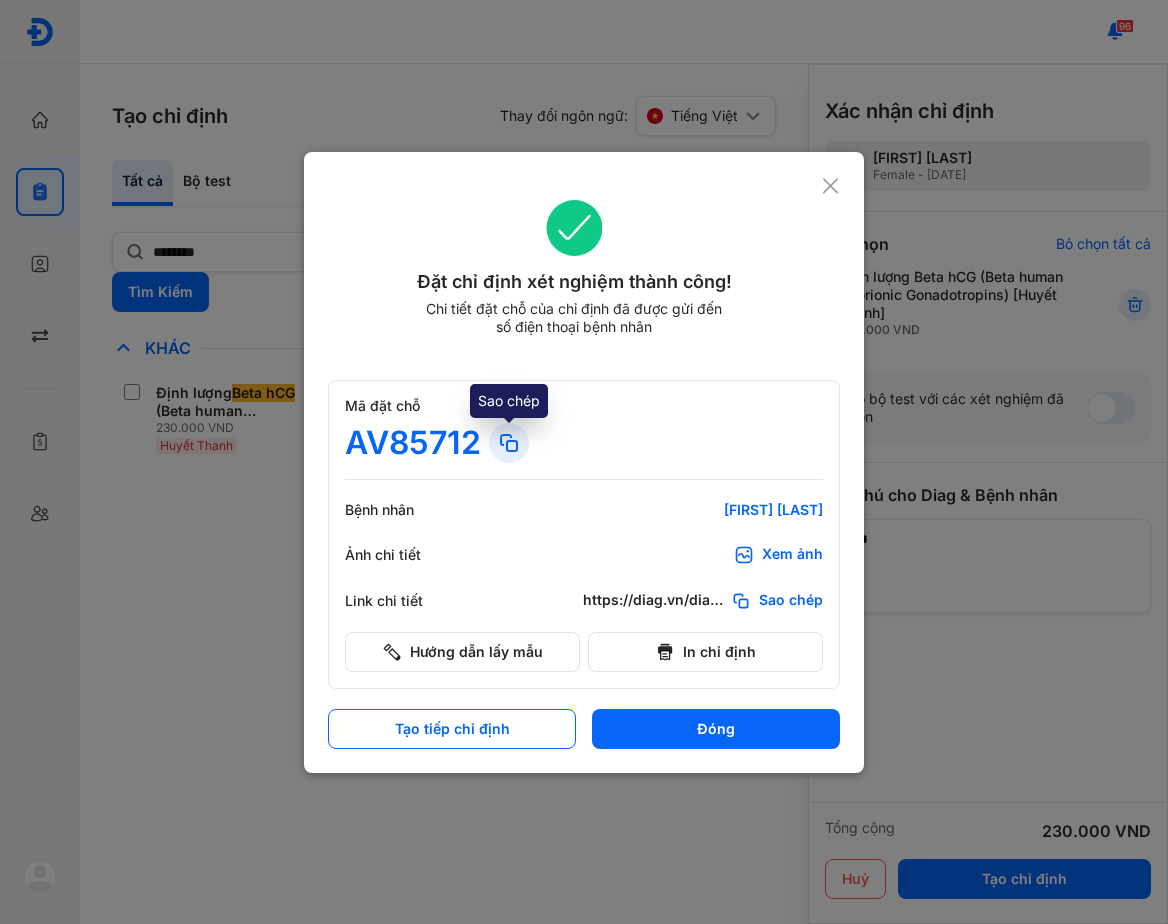 click 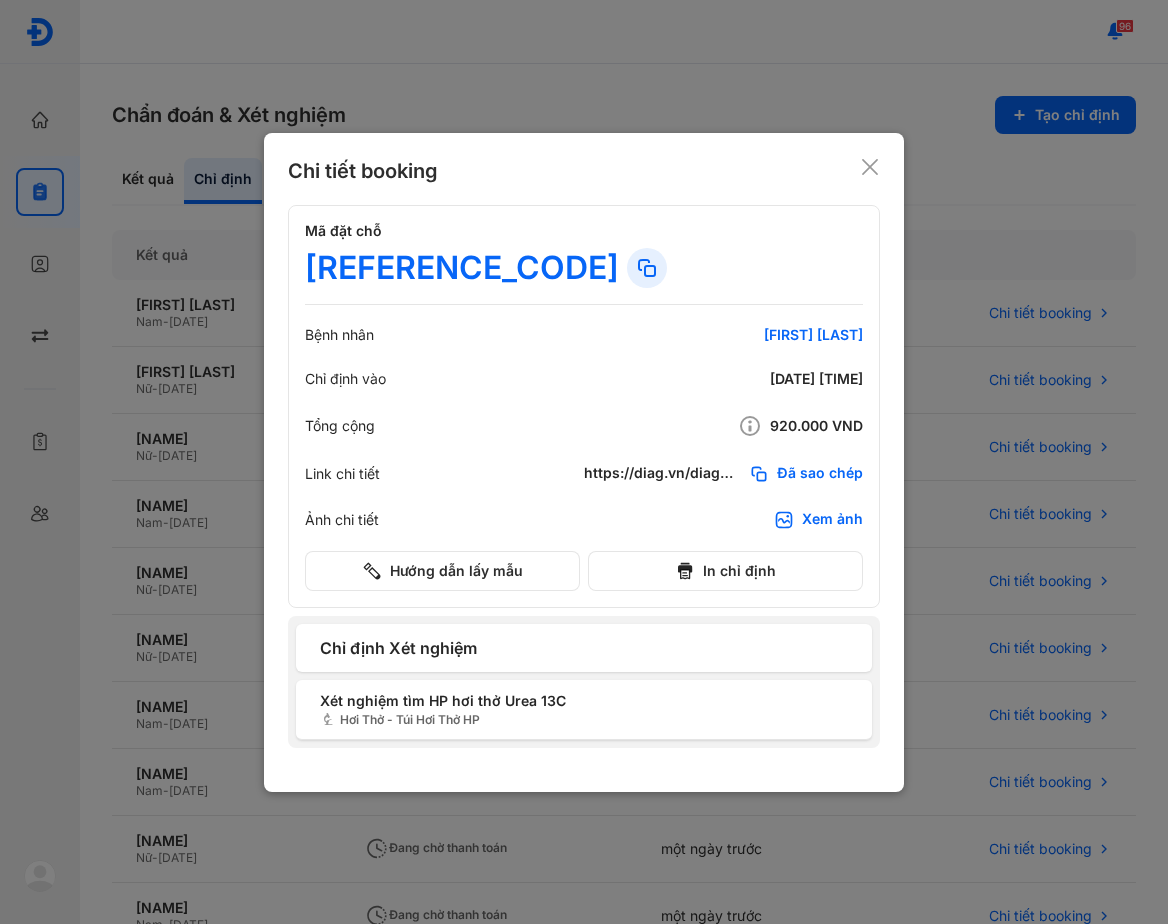 scroll, scrollTop: 0, scrollLeft: 0, axis: both 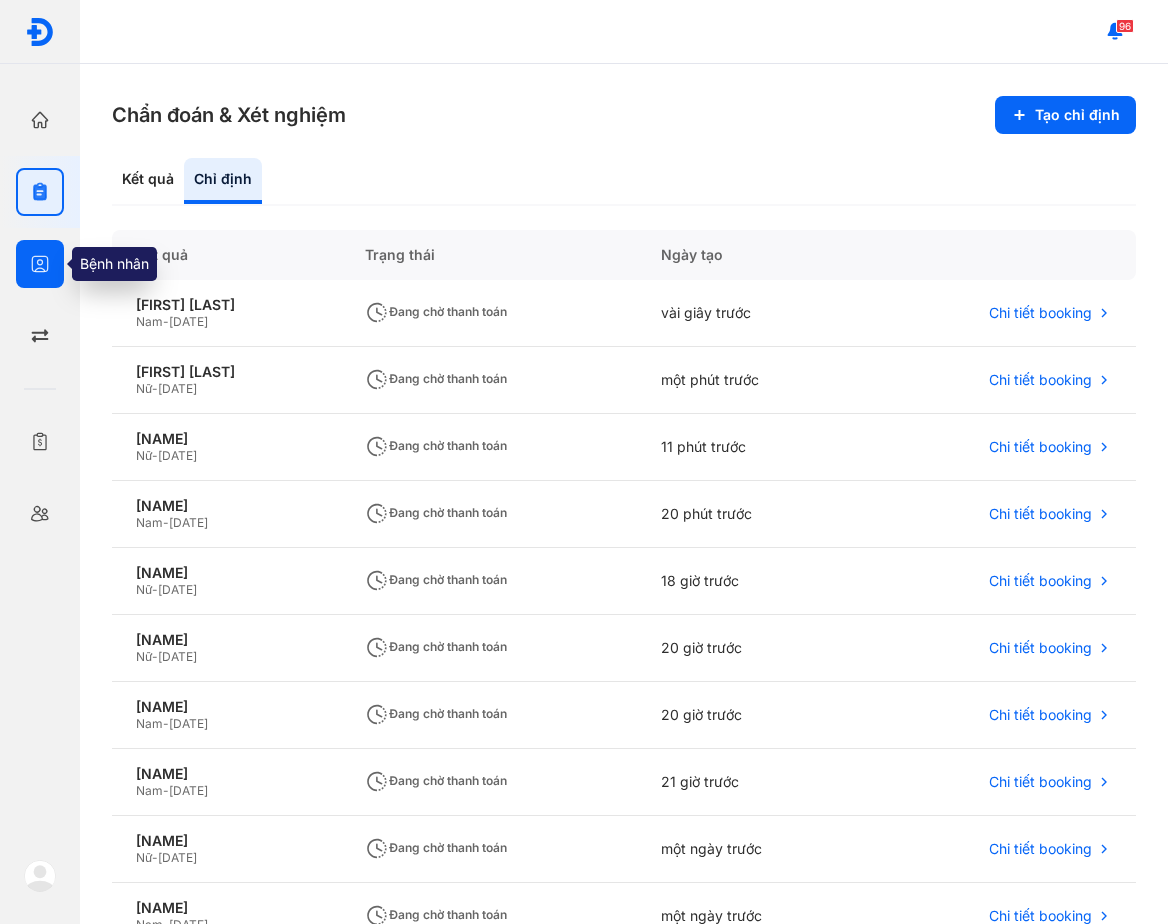 click at bounding box center (40, 264) 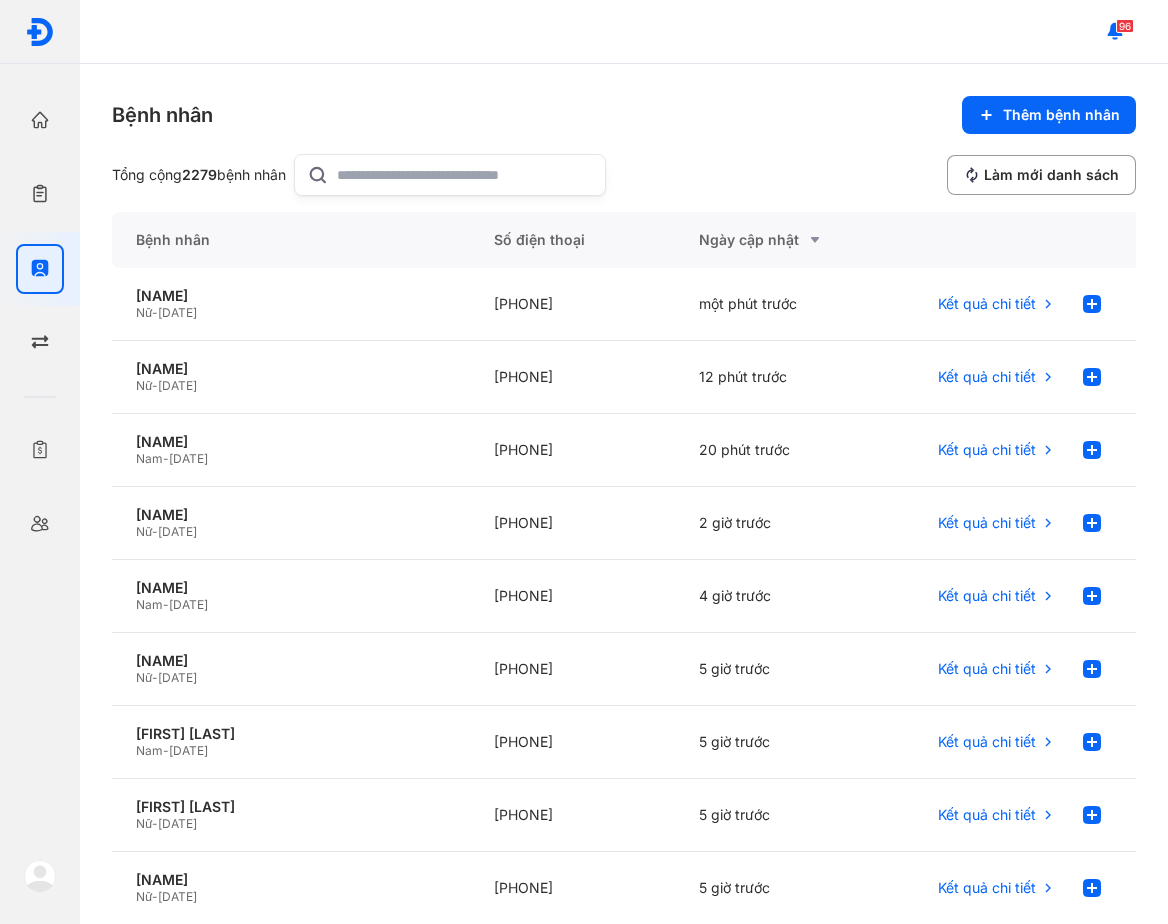 click 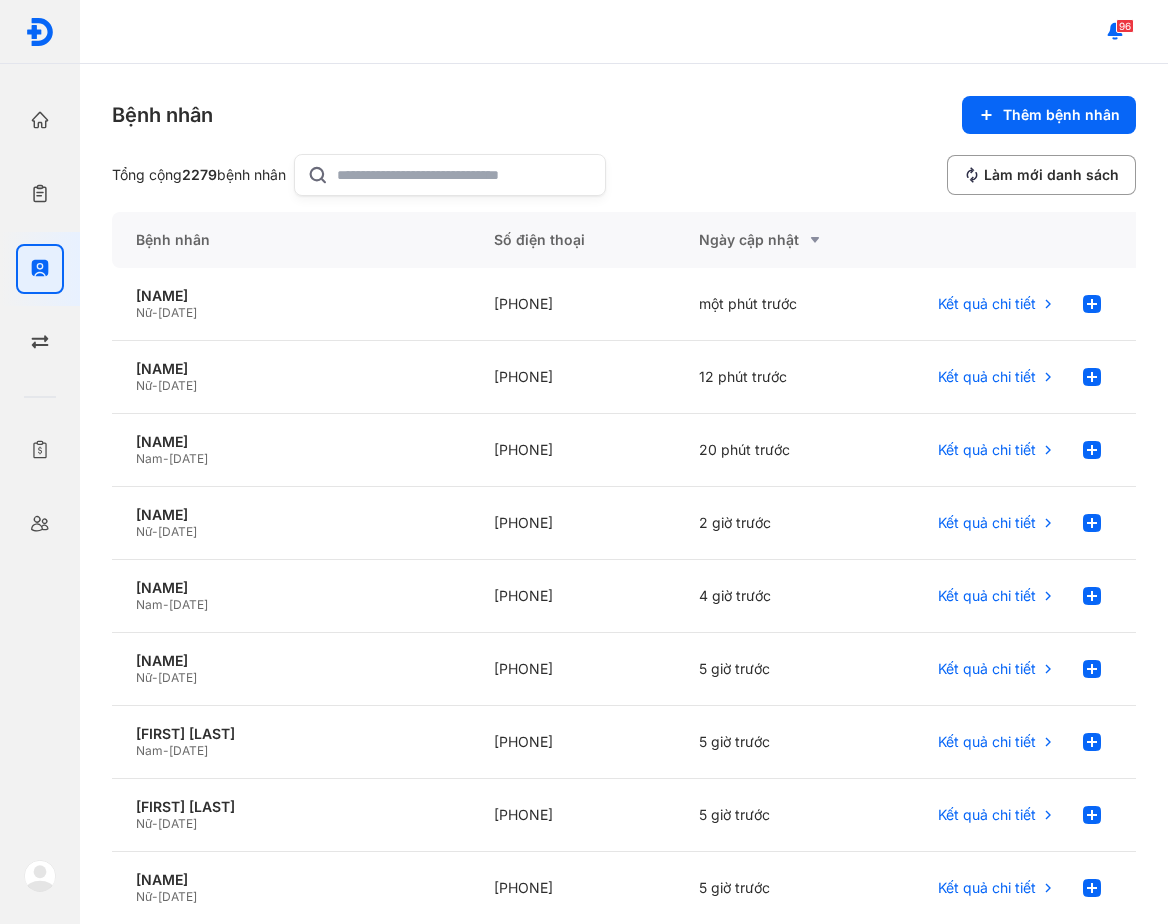 click on "96" at bounding box center (624, 32) 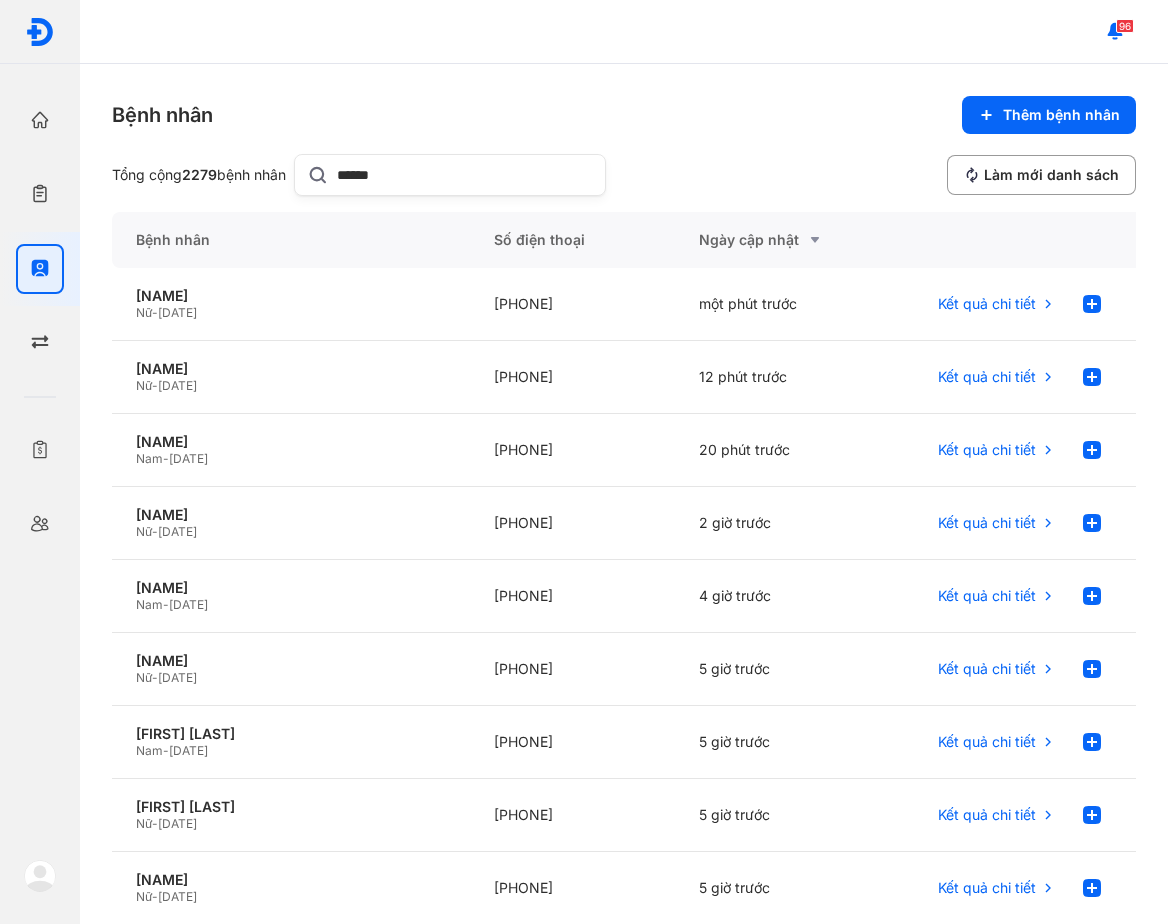 type on "******" 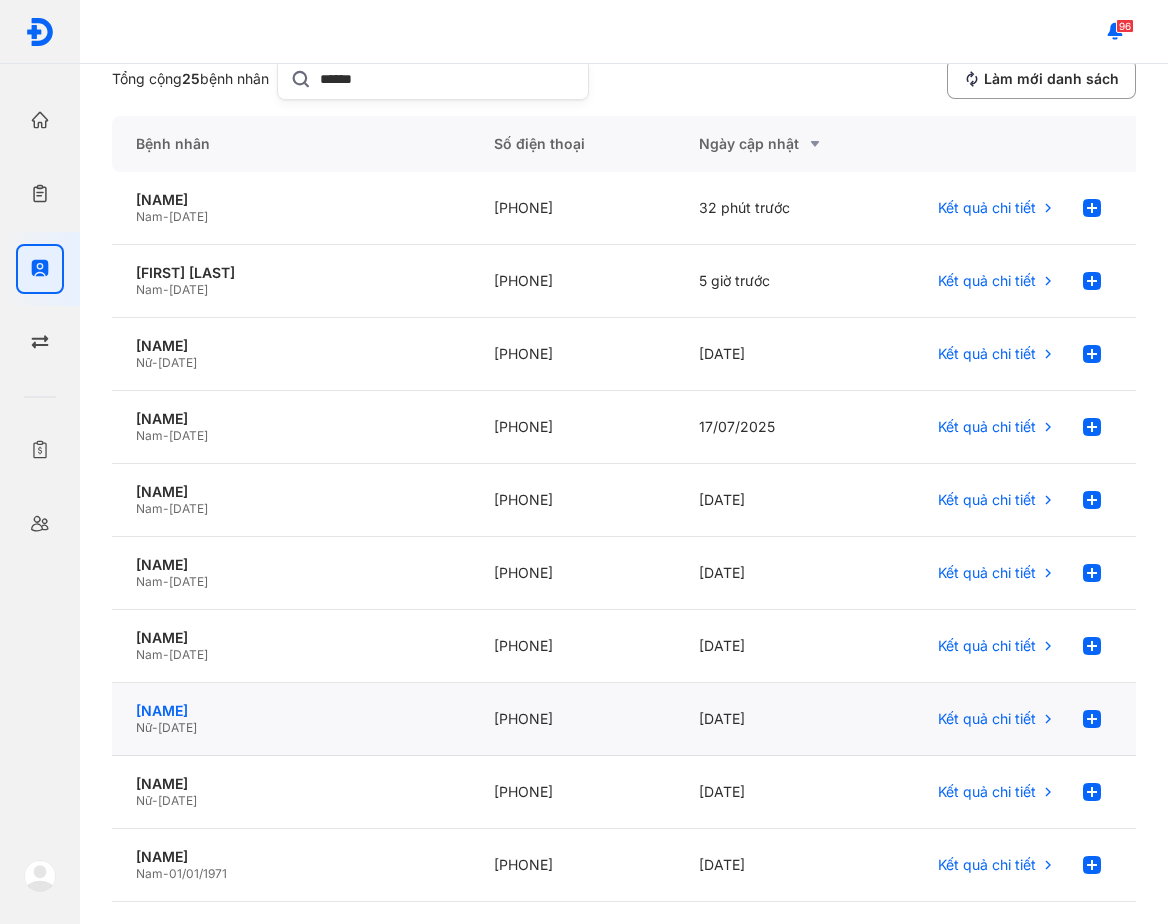 scroll, scrollTop: 0, scrollLeft: 0, axis: both 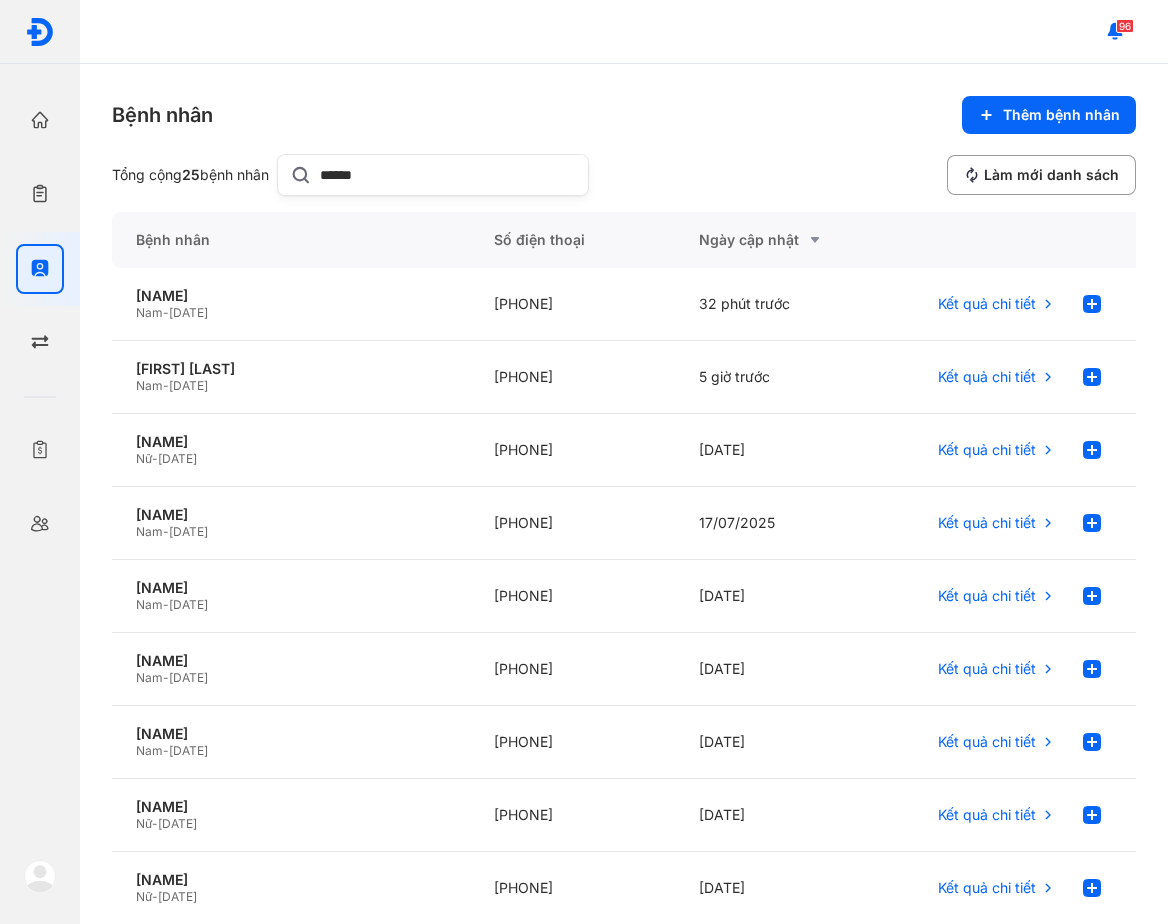 click on "******" 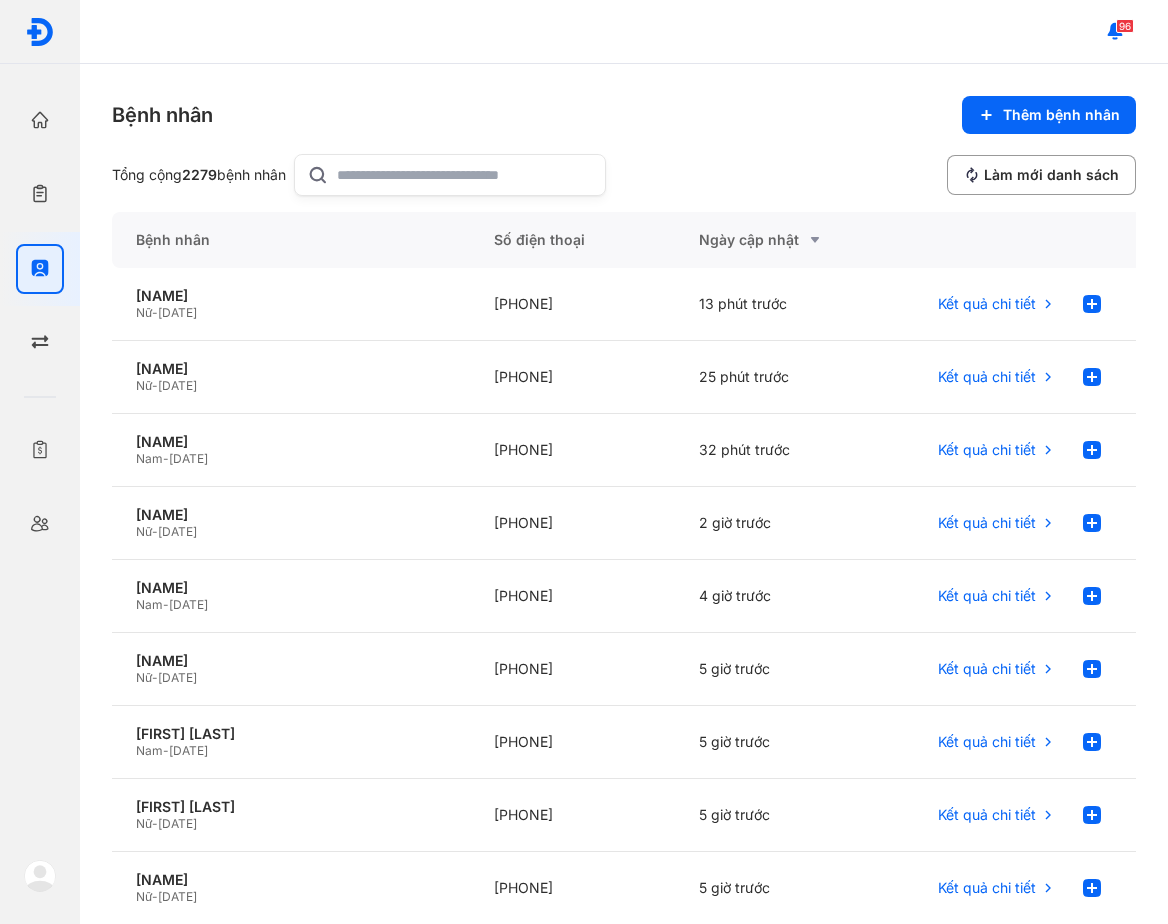 type 